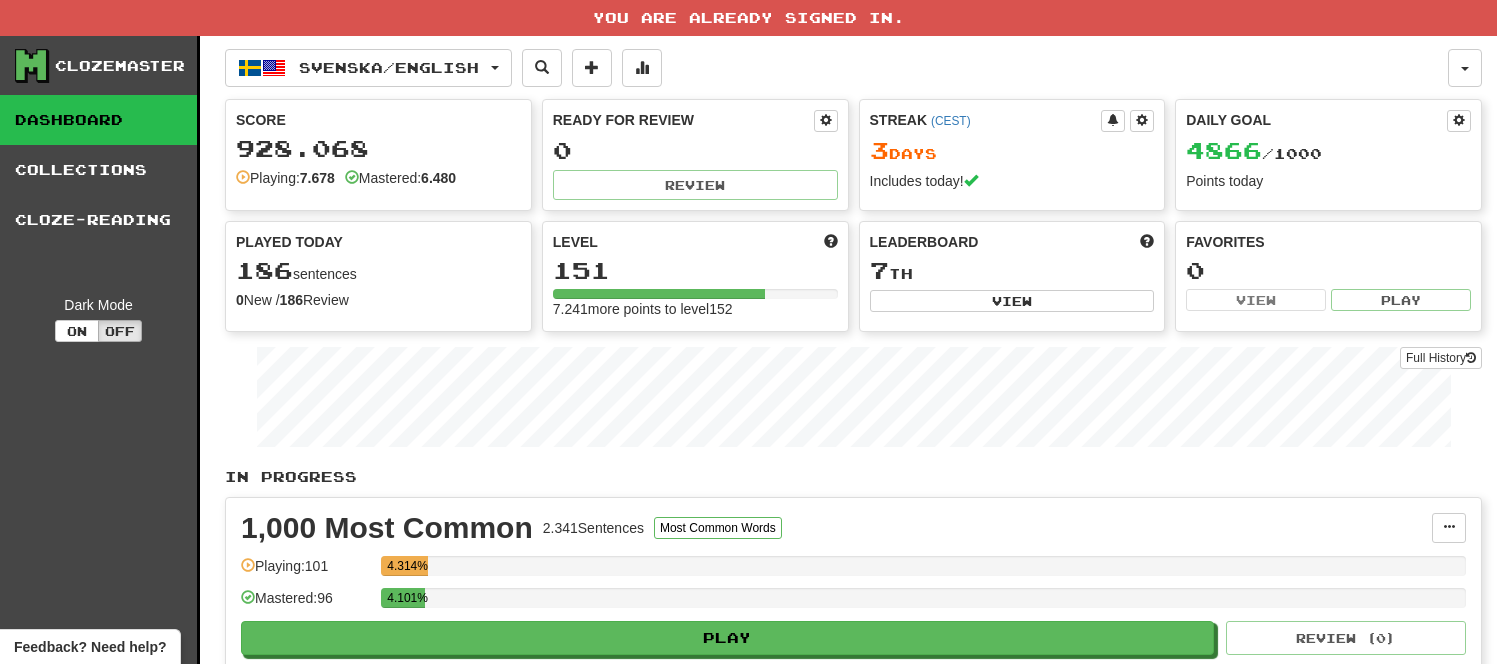 scroll, scrollTop: 0, scrollLeft: 0, axis: both 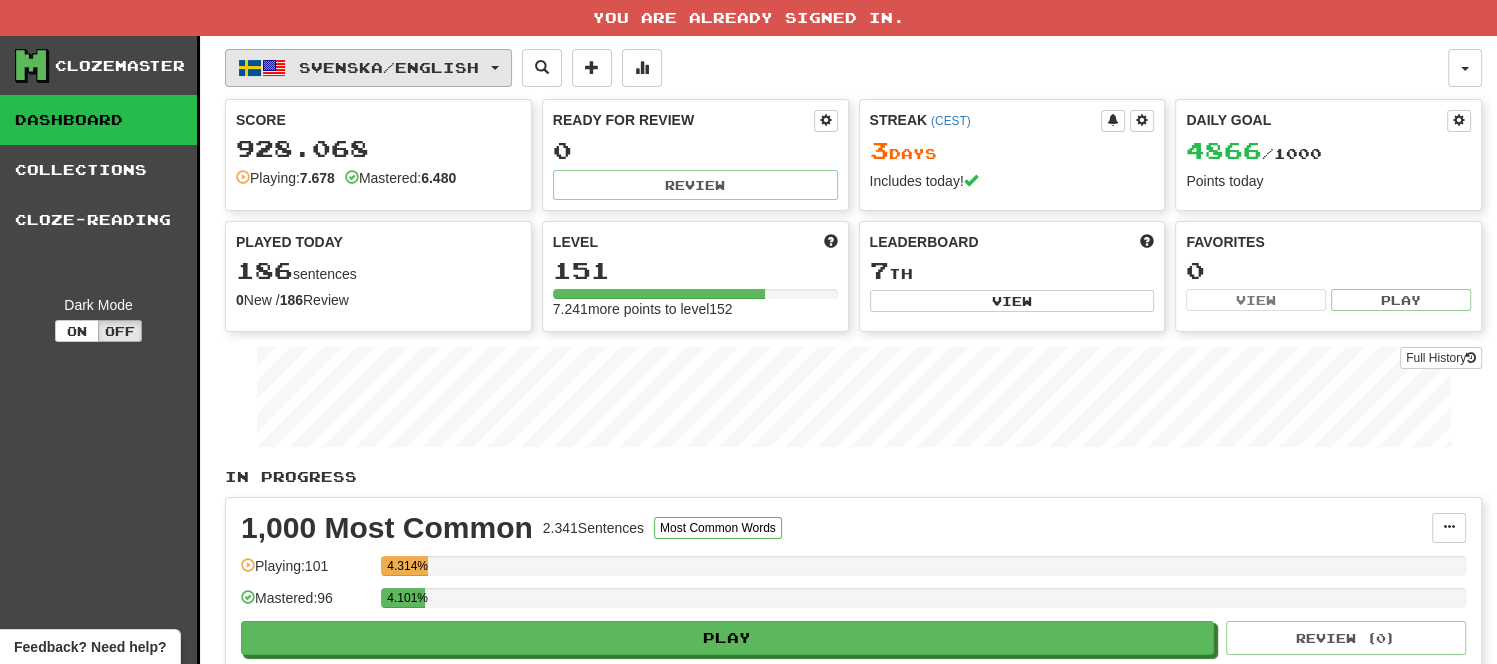 click on "Svenska  /  English" at bounding box center [368, 68] 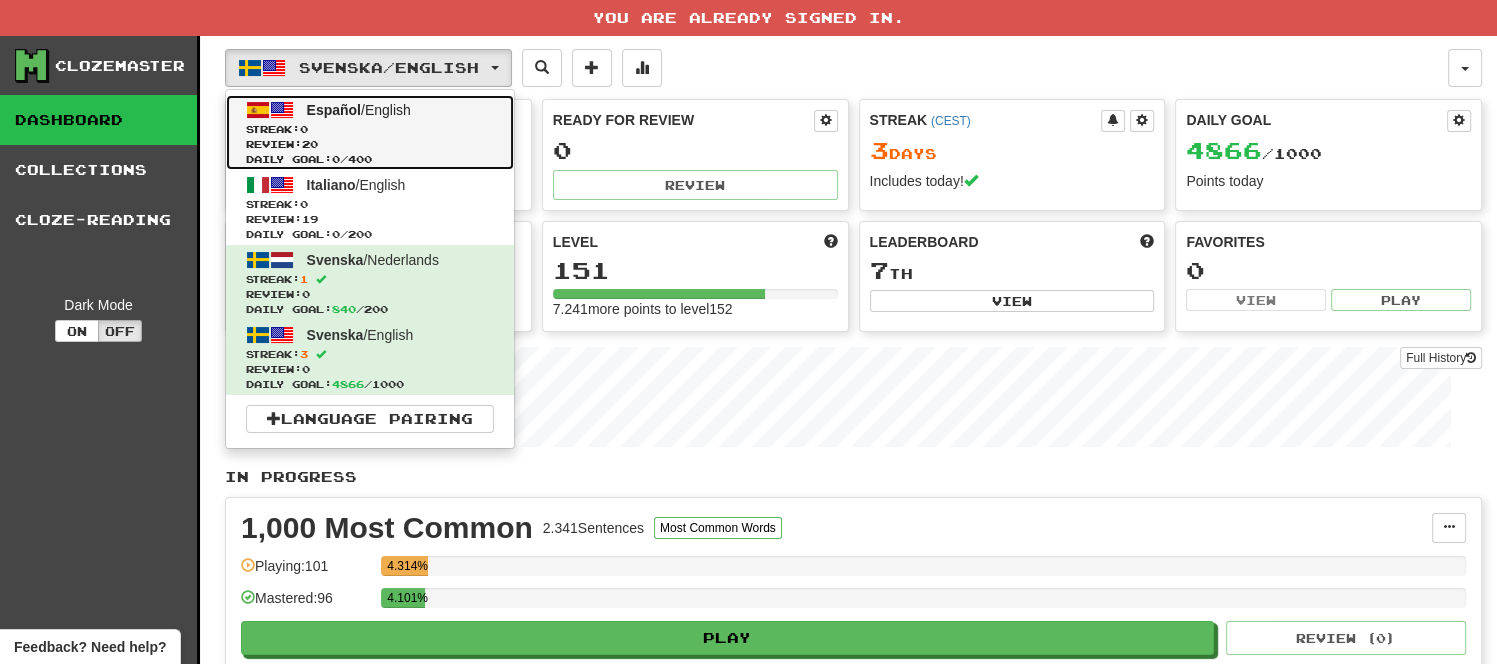 click on "Streak:  0" at bounding box center [370, 129] 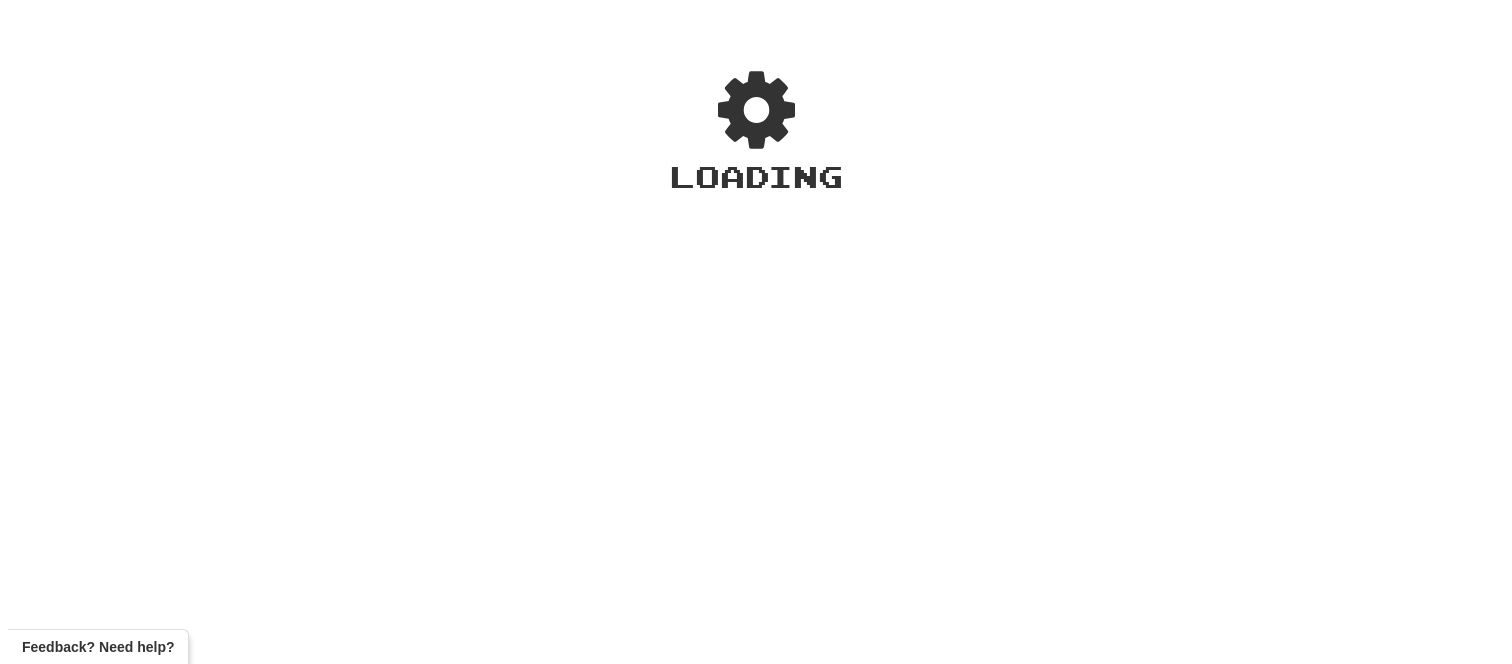 scroll, scrollTop: 0, scrollLeft: 0, axis: both 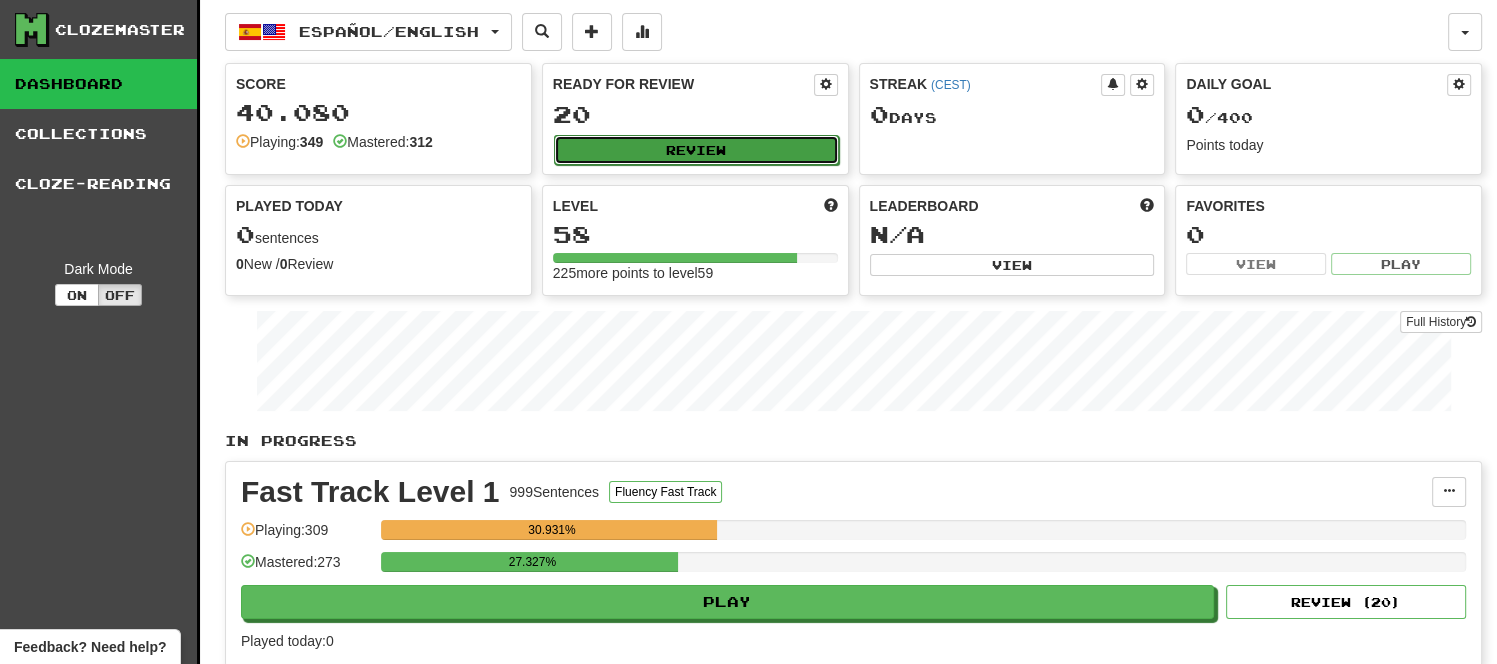 click on "Review" at bounding box center [696, 150] 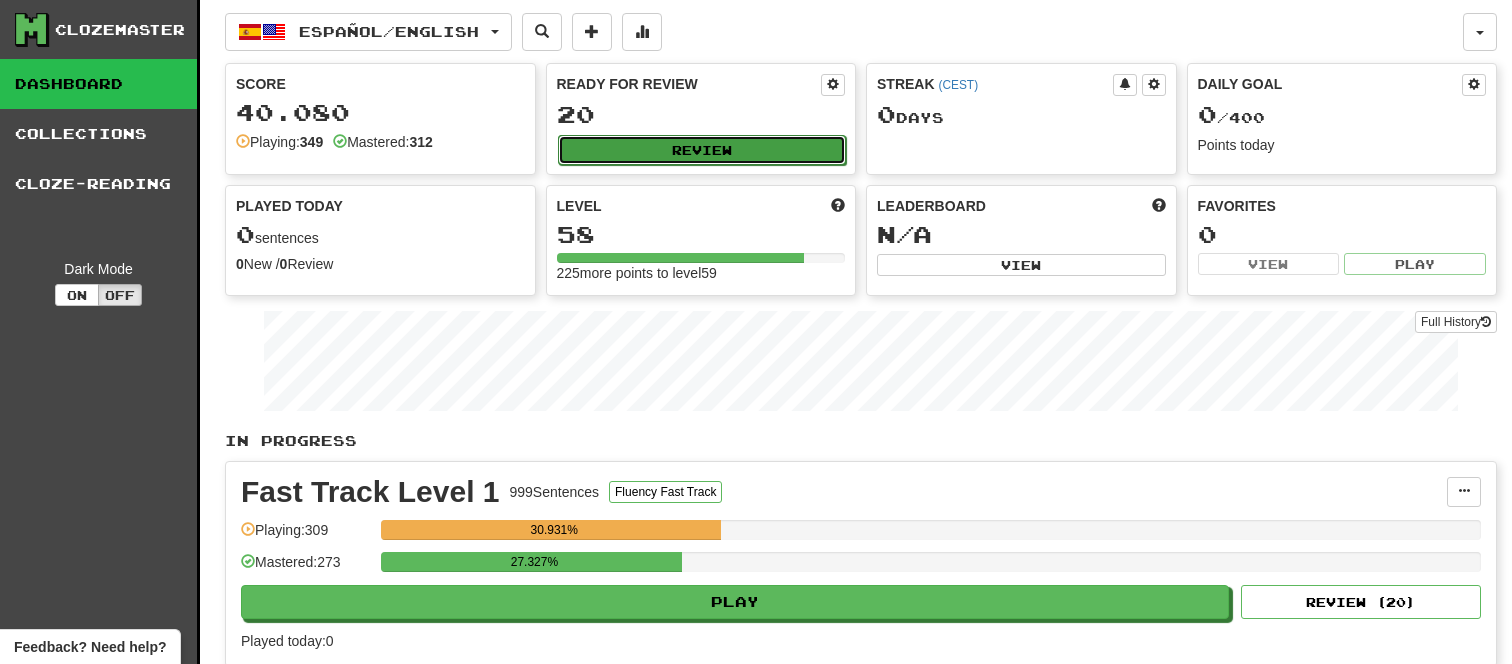select on "**" 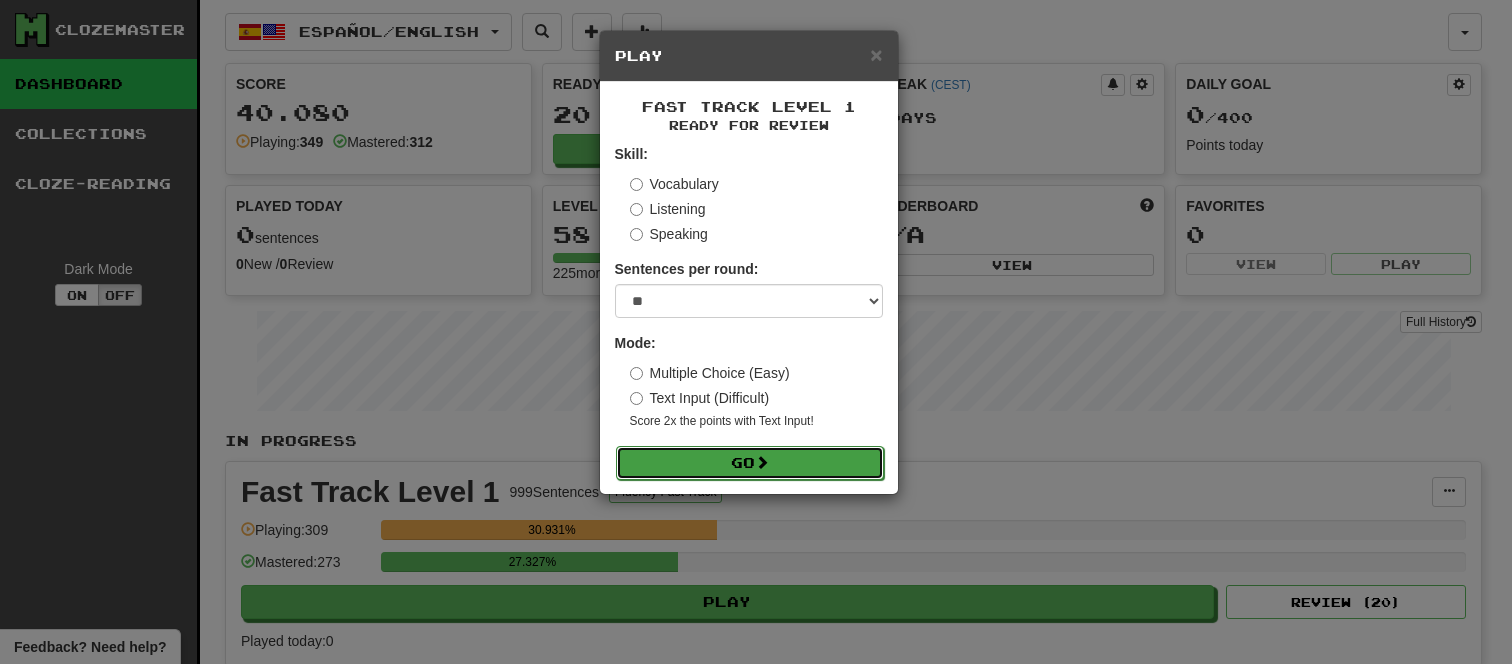 click on "Go" at bounding box center (750, 463) 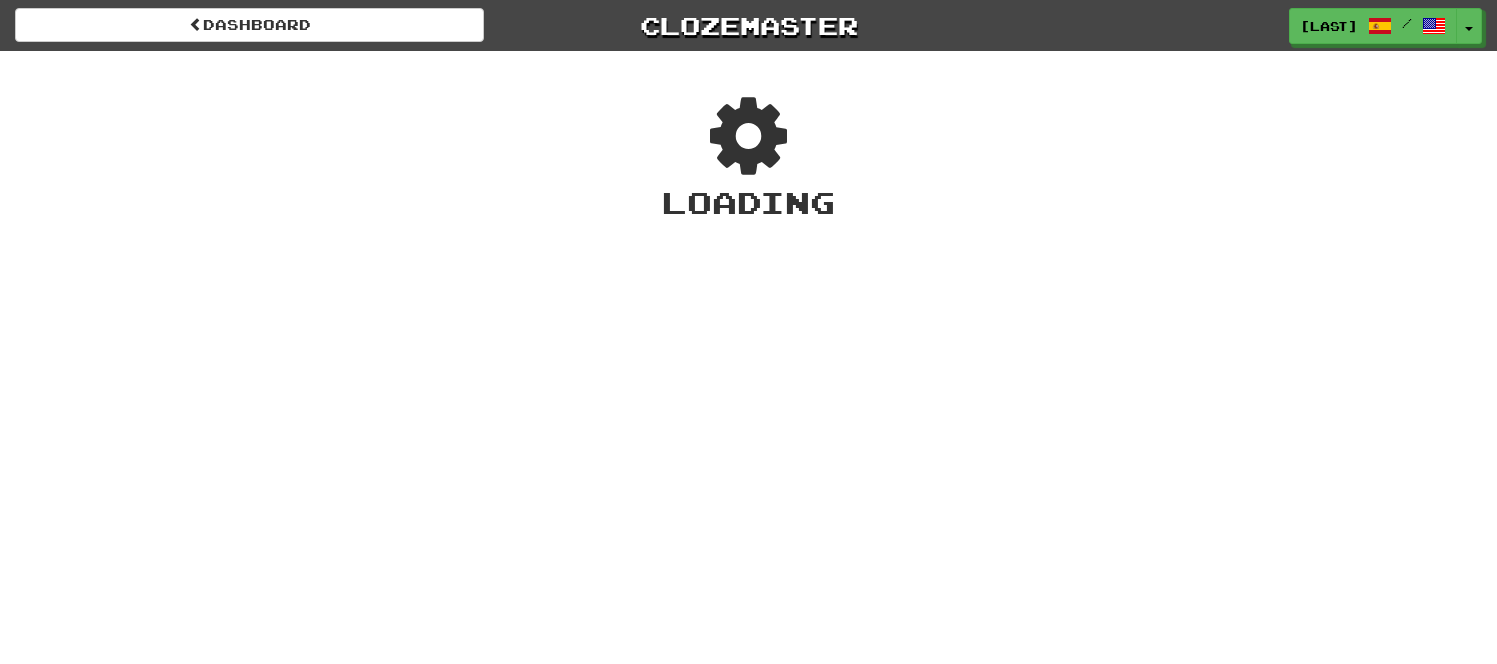 scroll, scrollTop: 0, scrollLeft: 0, axis: both 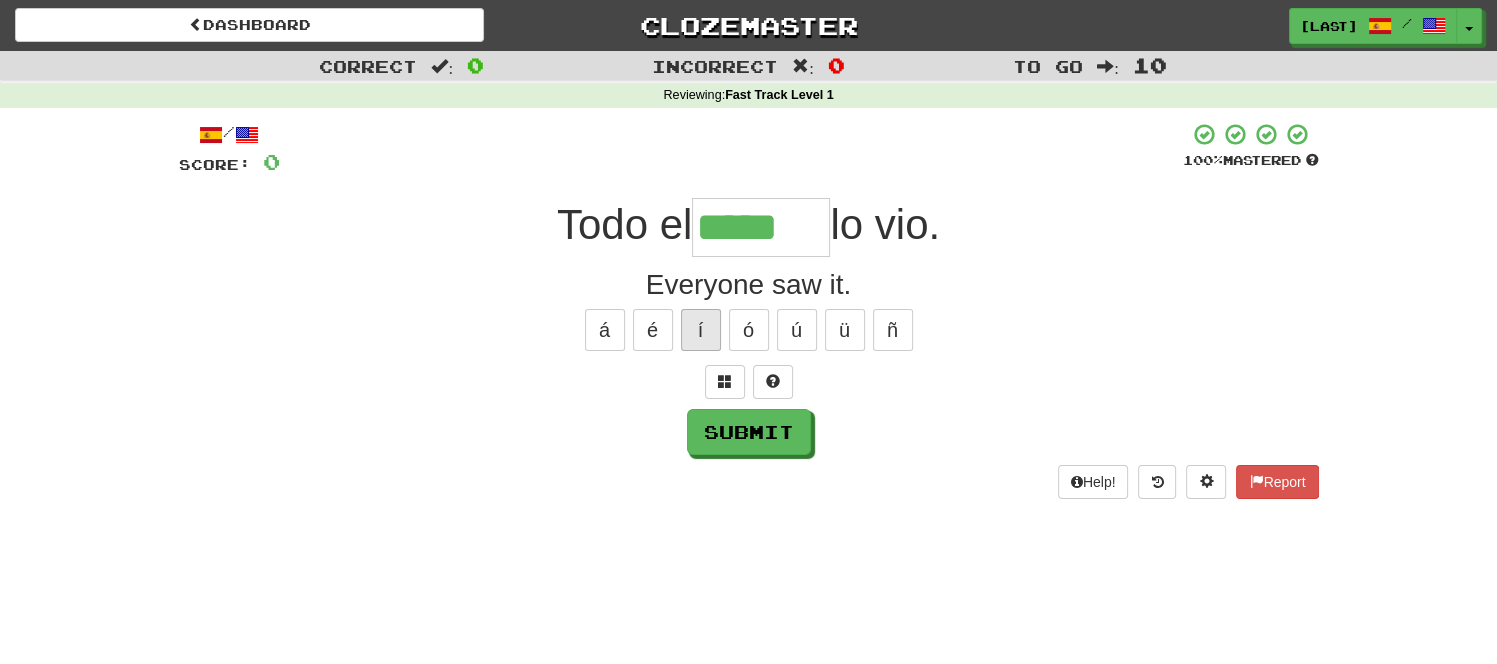 type on "*****" 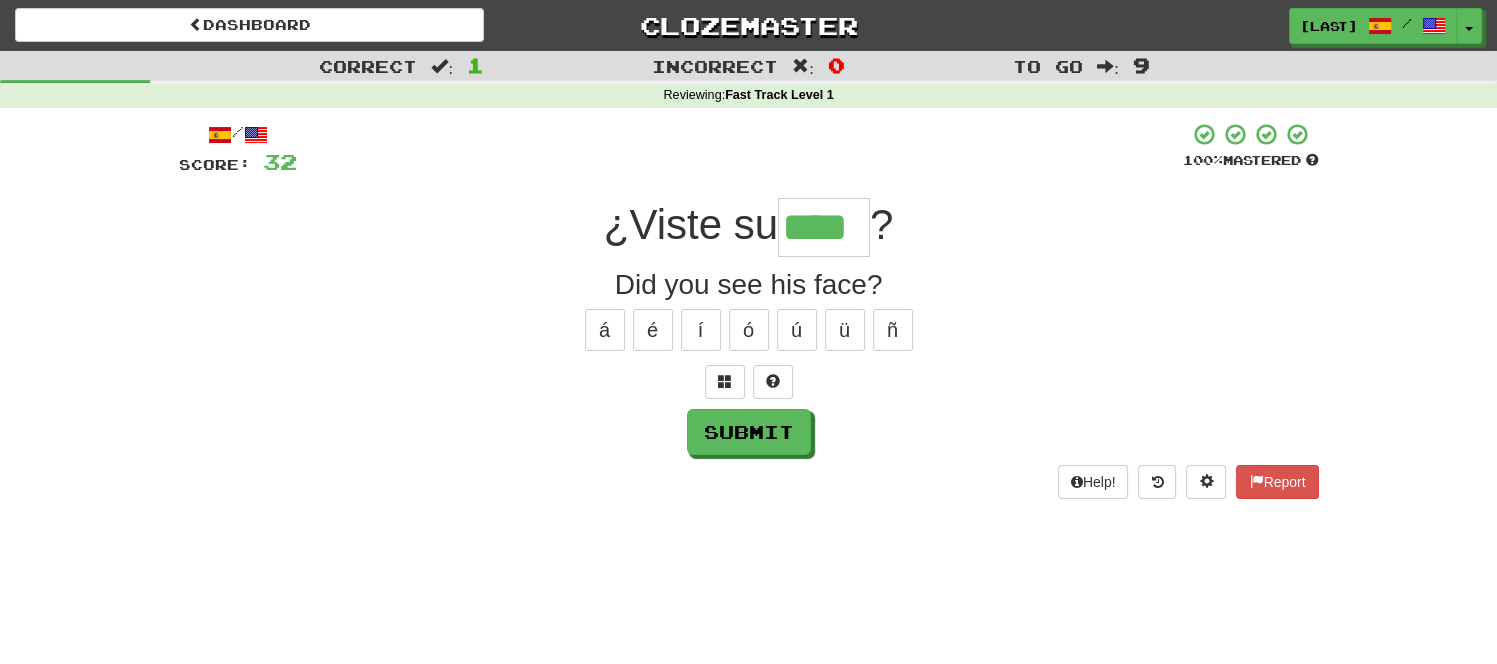 type on "****" 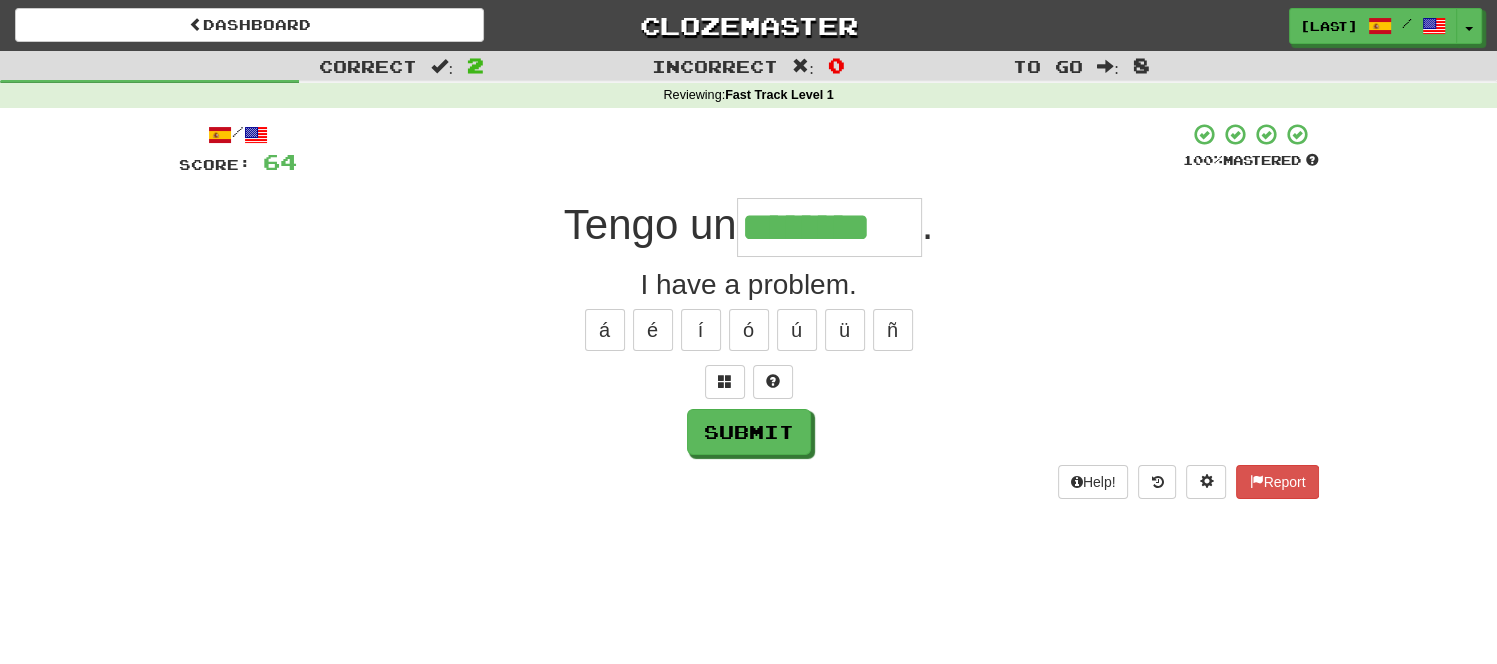 type on "********" 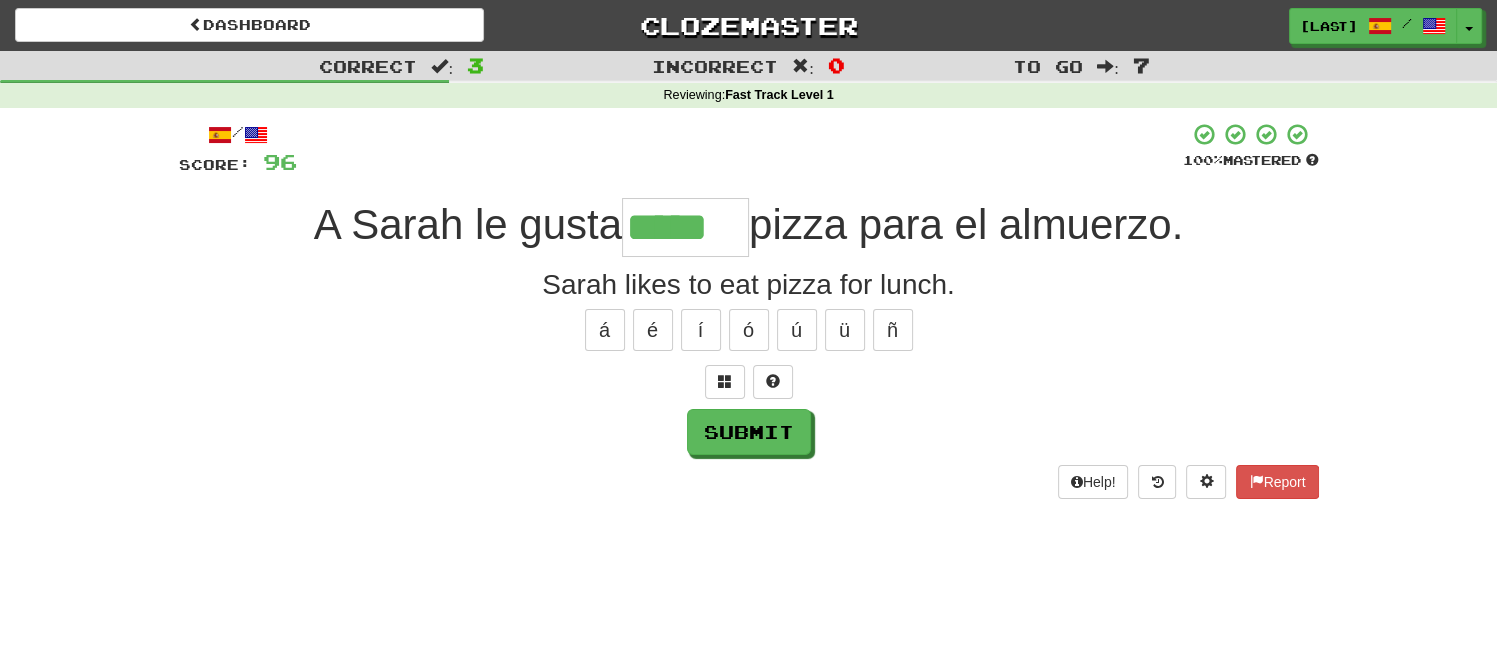 type on "*****" 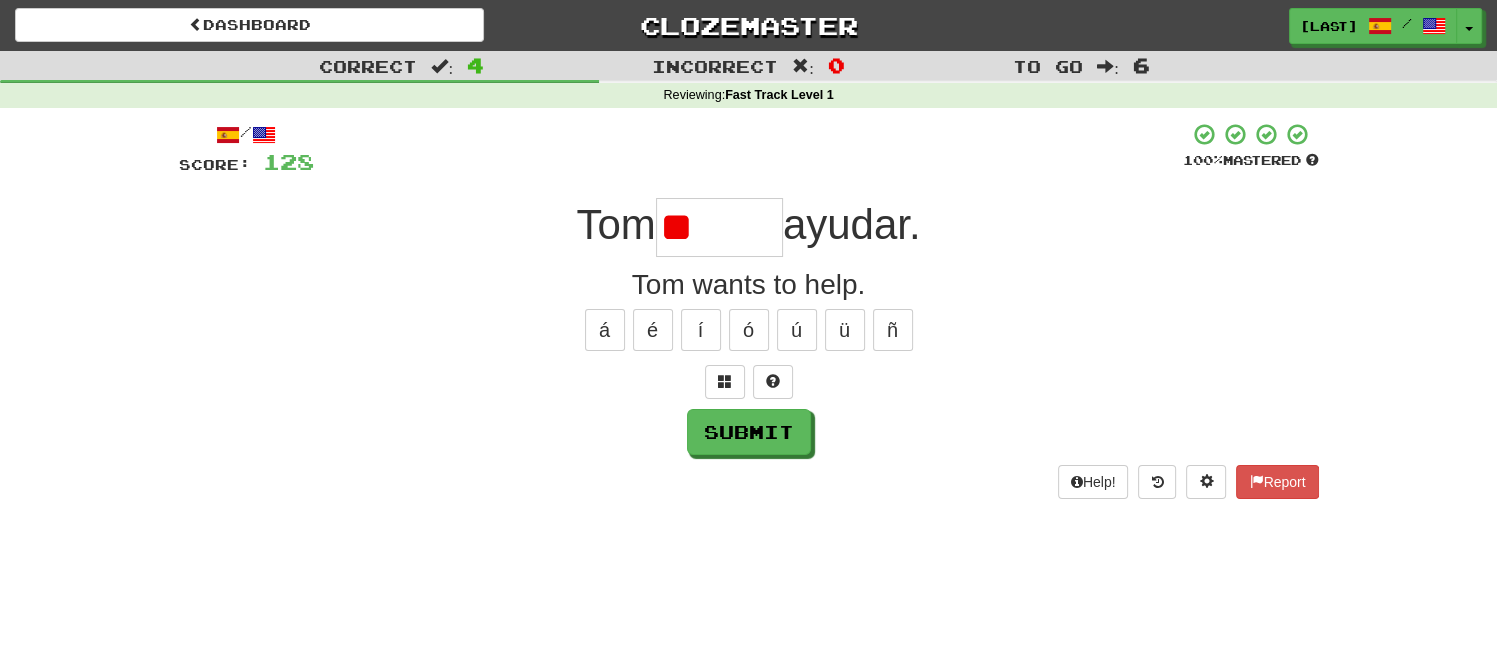 type on "*" 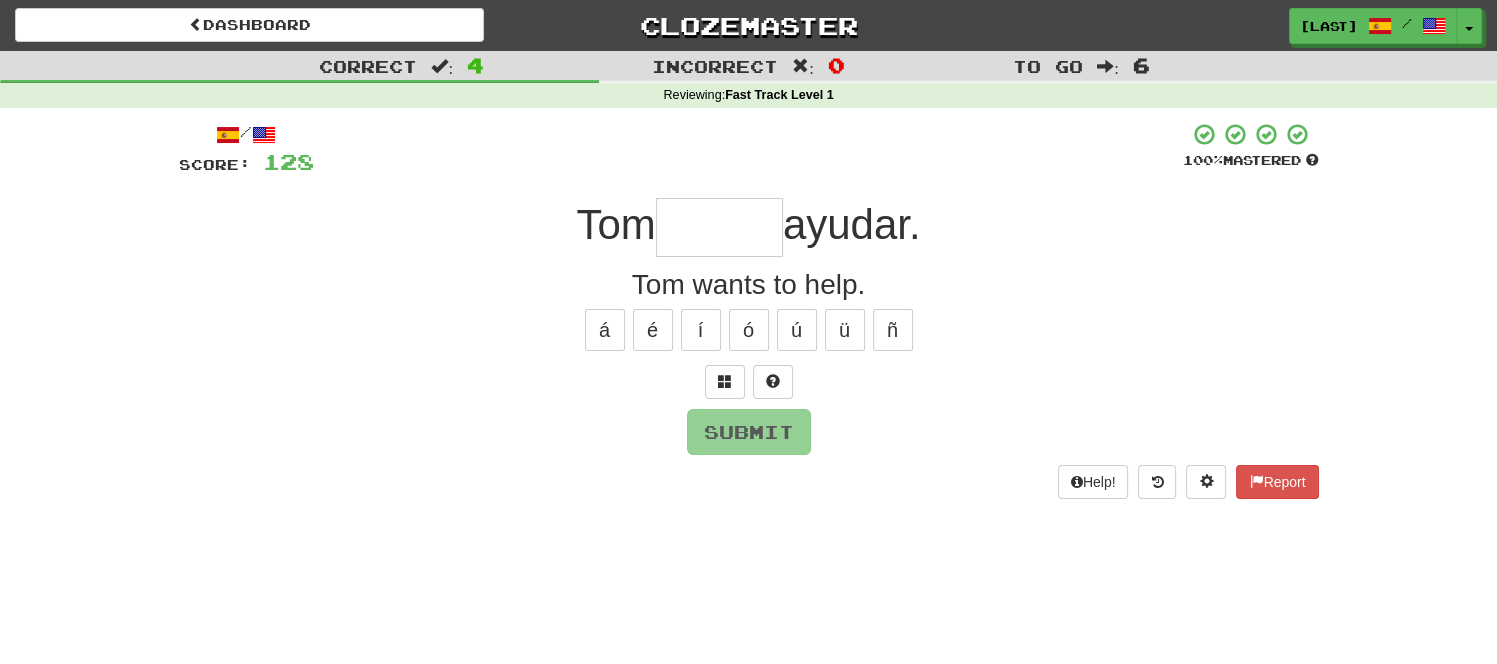 type on "*" 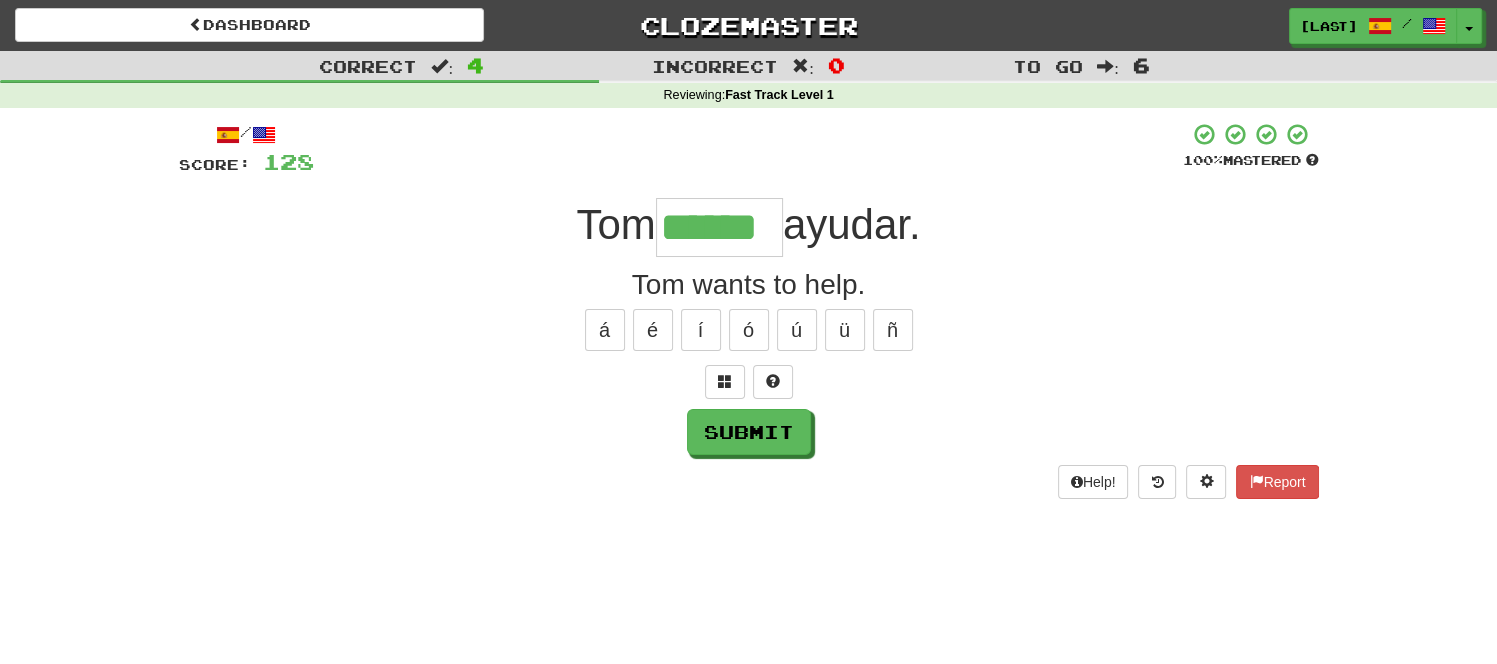 type on "******" 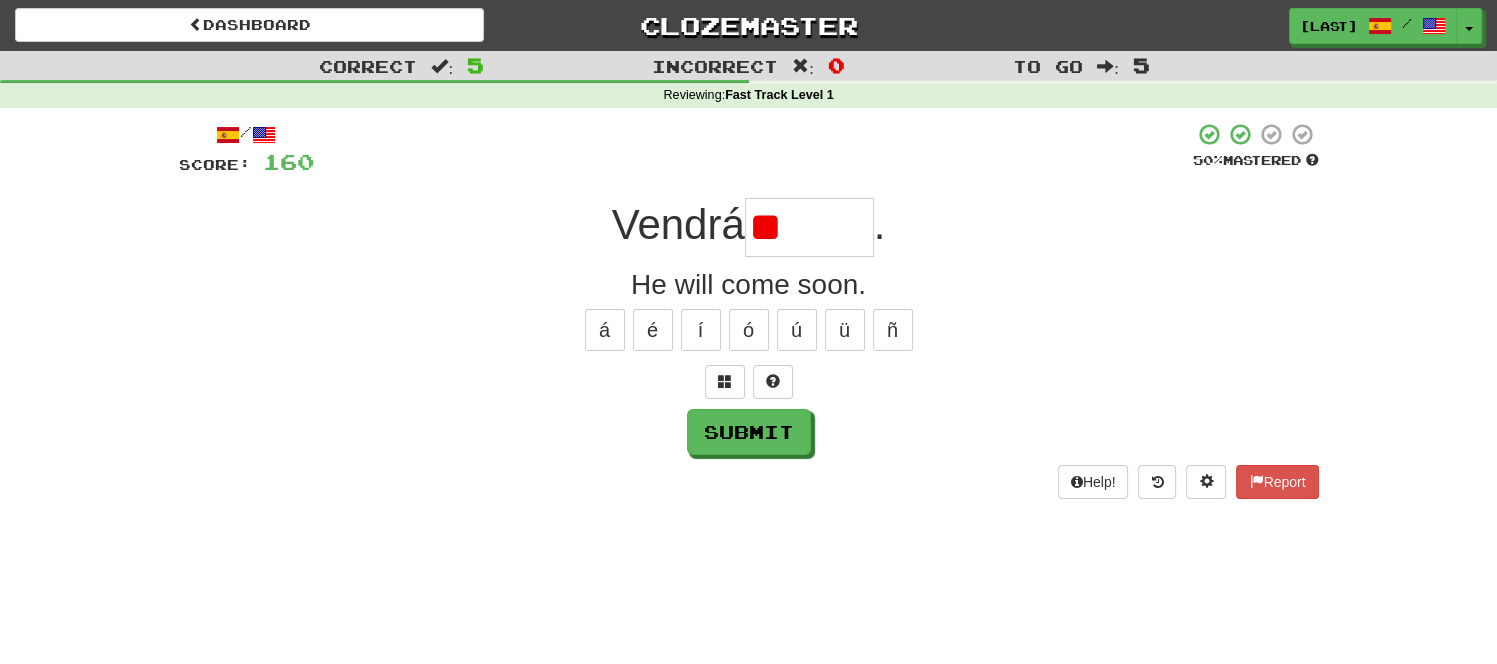 type on "*" 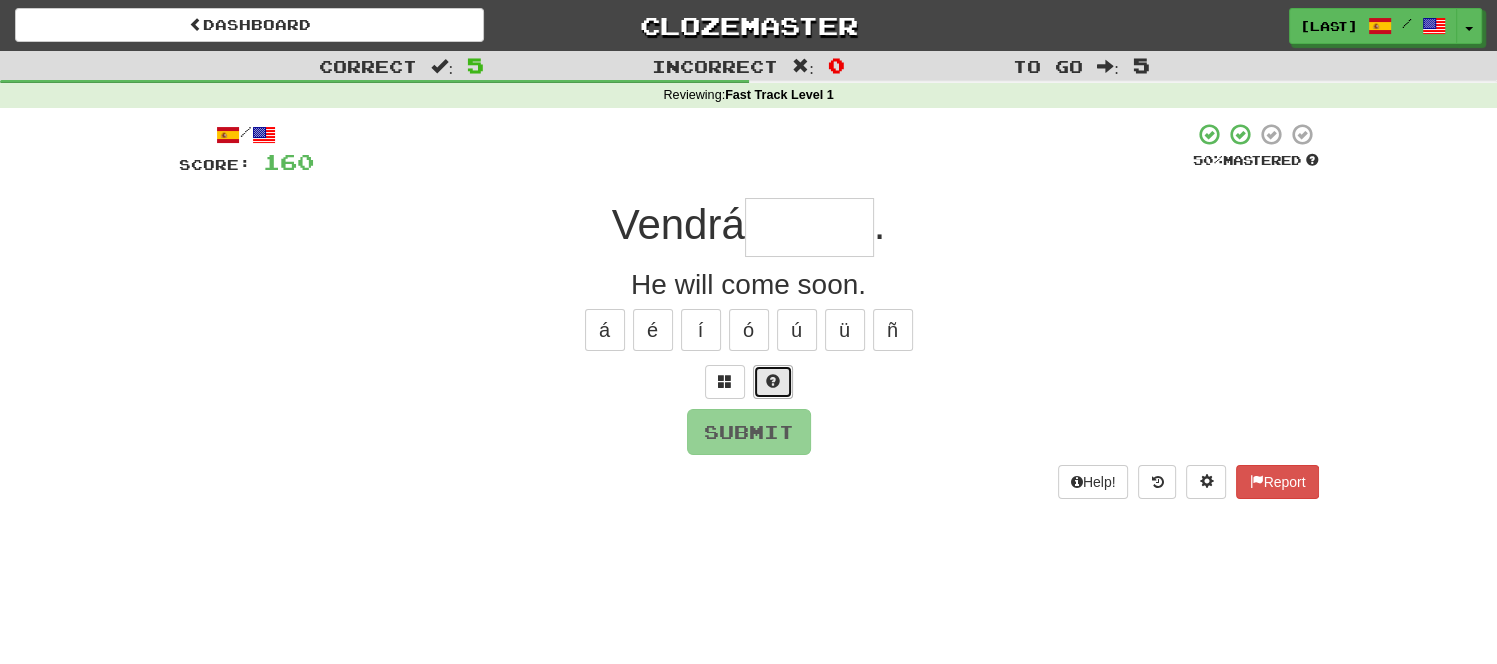 click at bounding box center [773, 382] 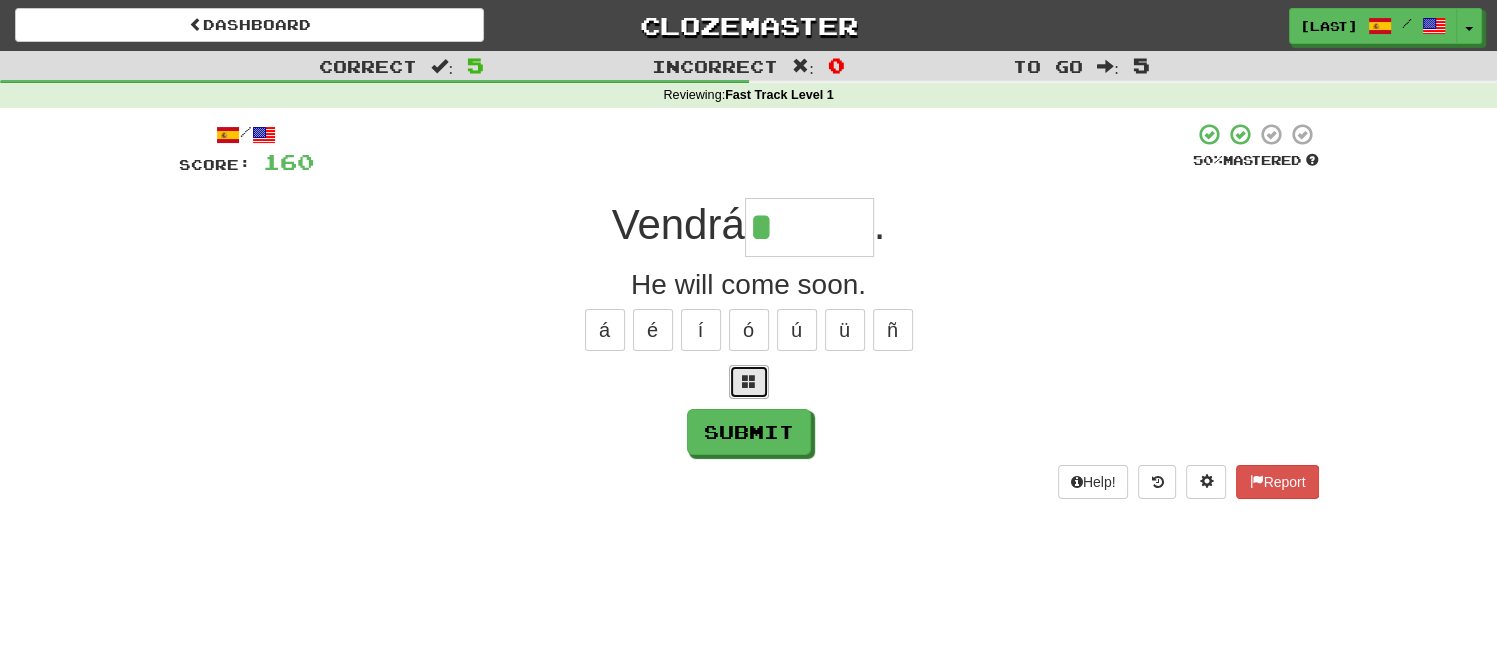 click at bounding box center (749, 381) 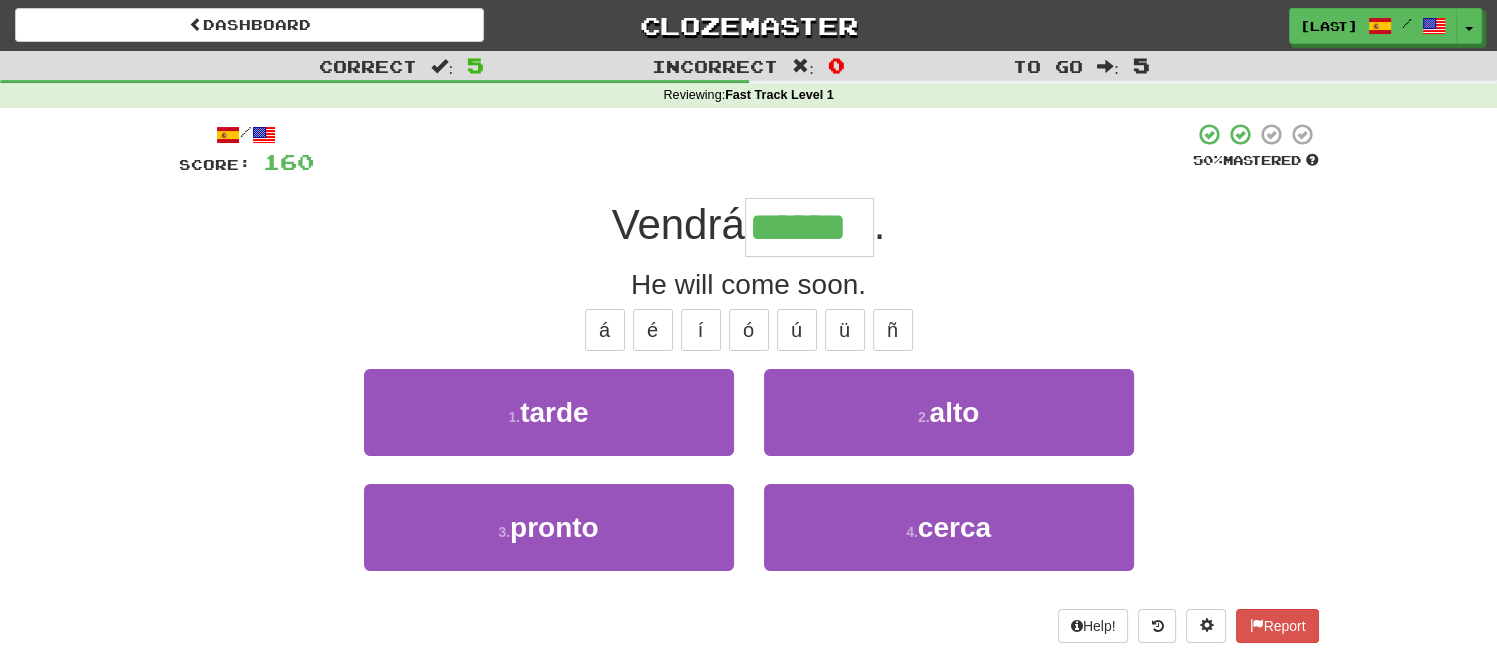 type on "******" 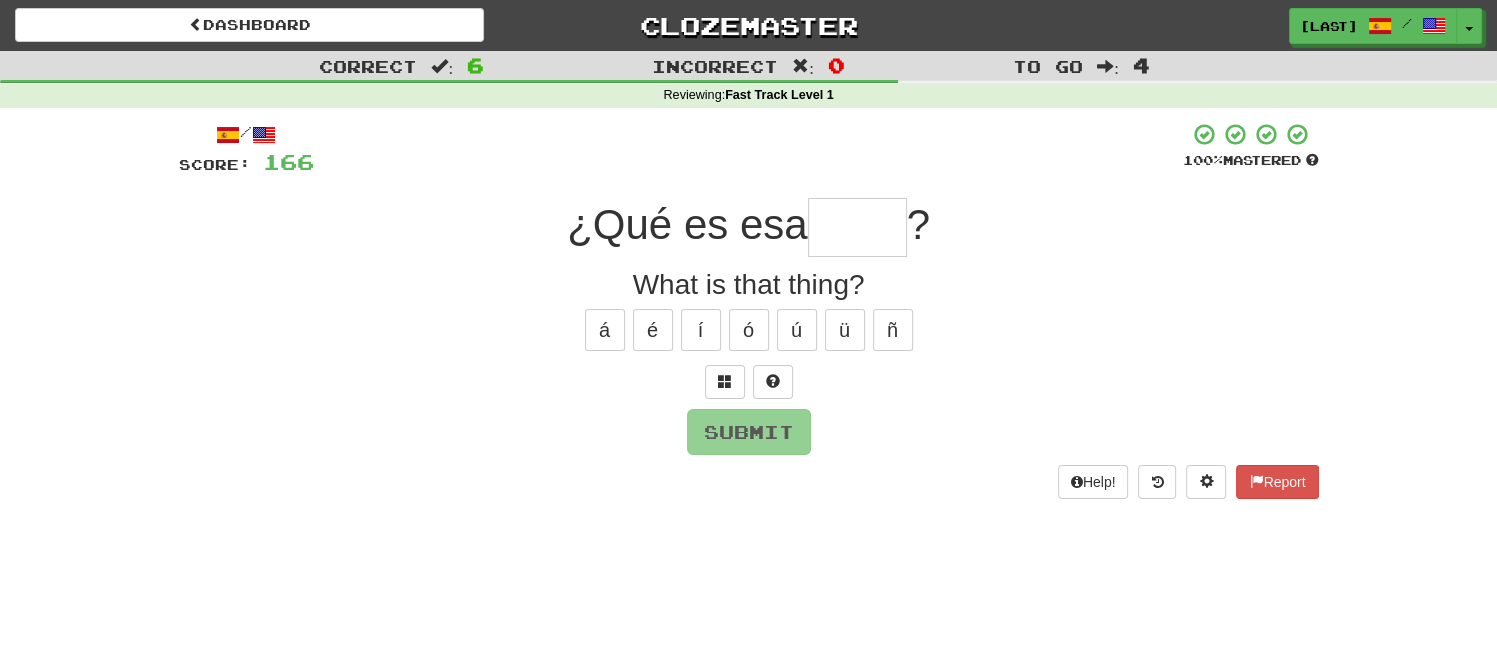 type on "*" 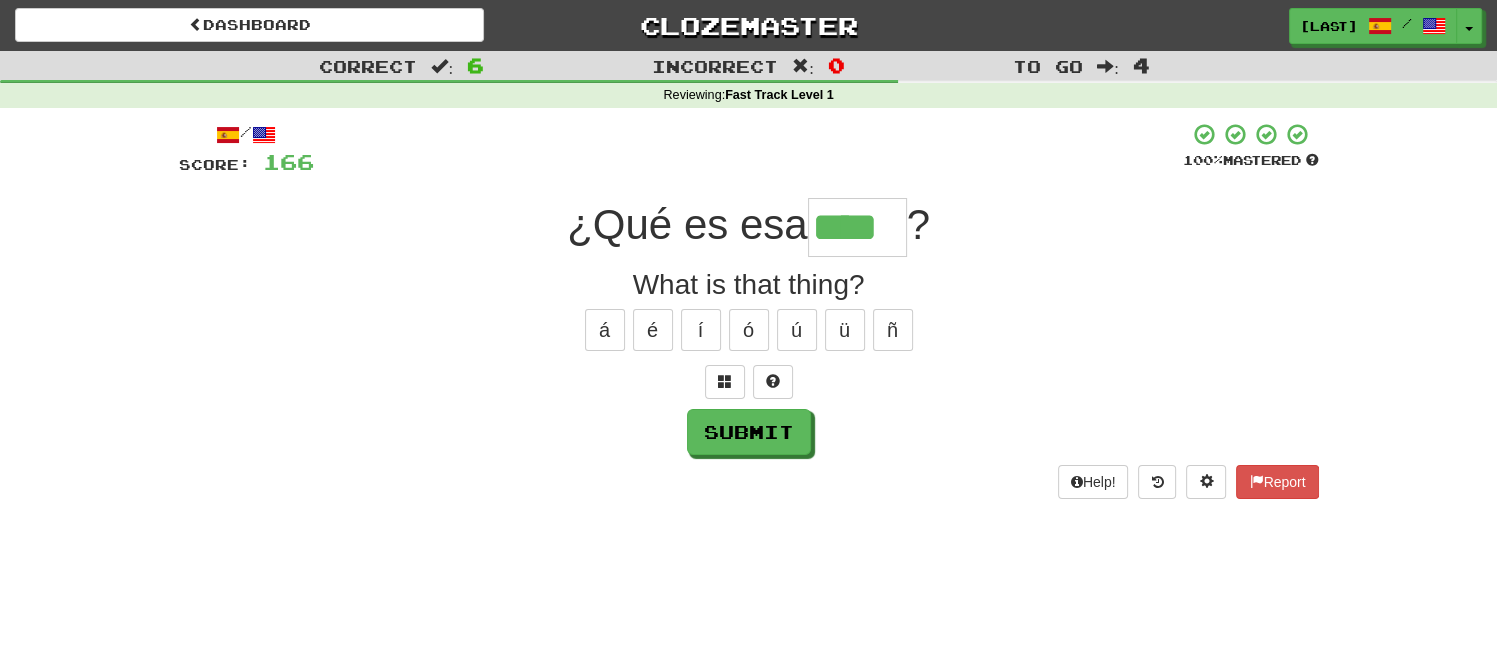 type on "****" 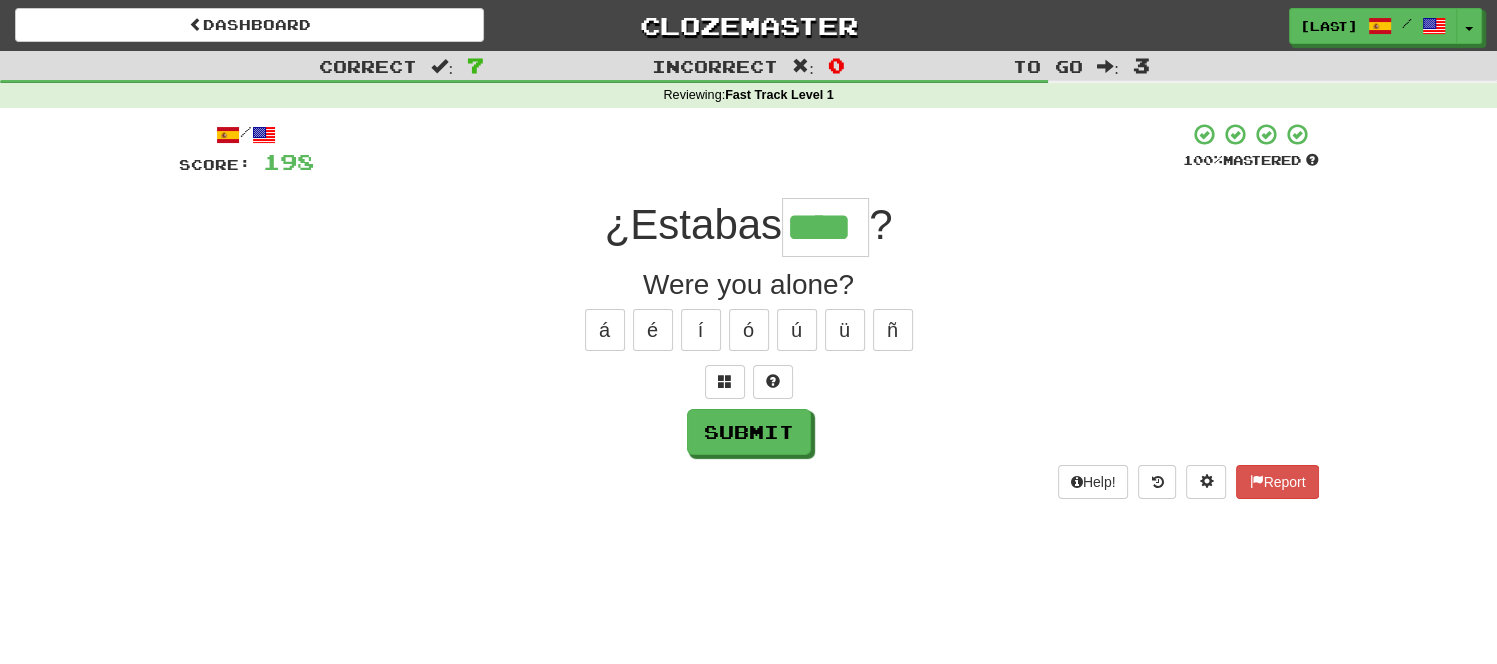 type on "****" 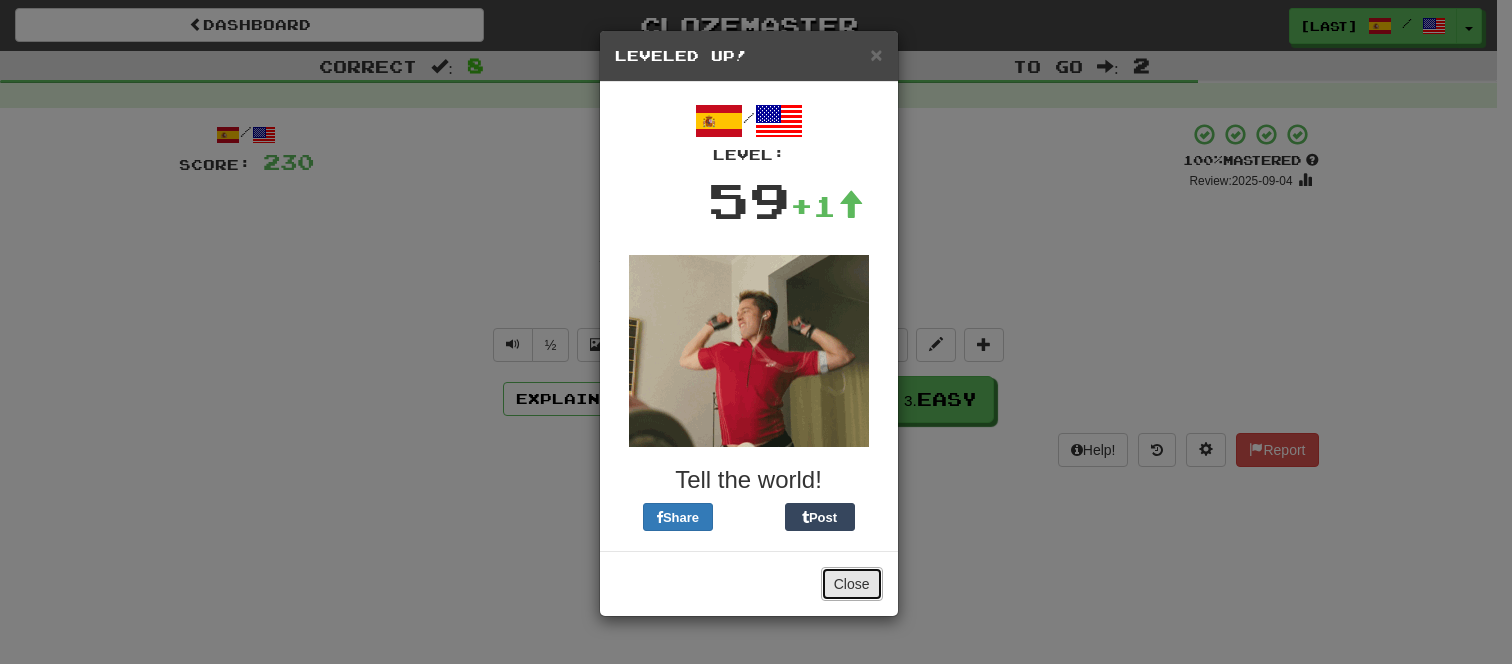 click on "Close" at bounding box center [852, 584] 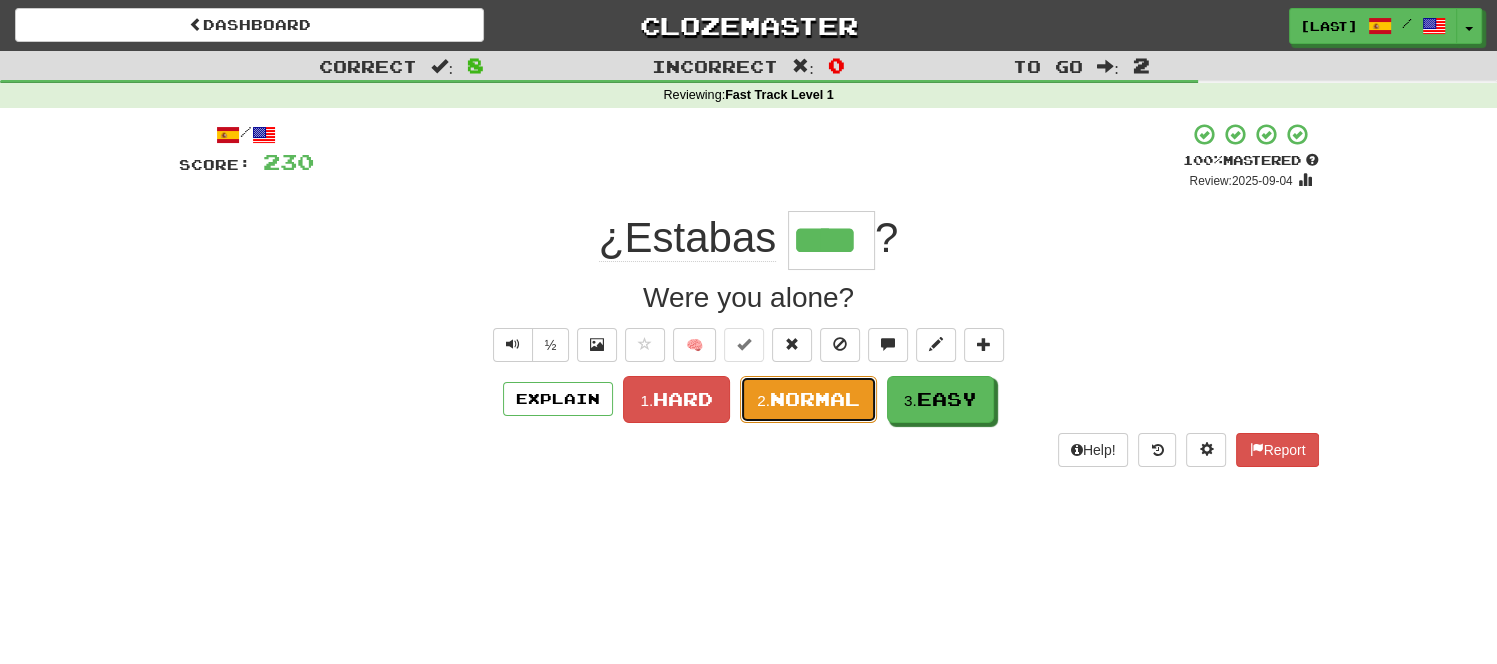 click on "2.  Normal" at bounding box center [808, 399] 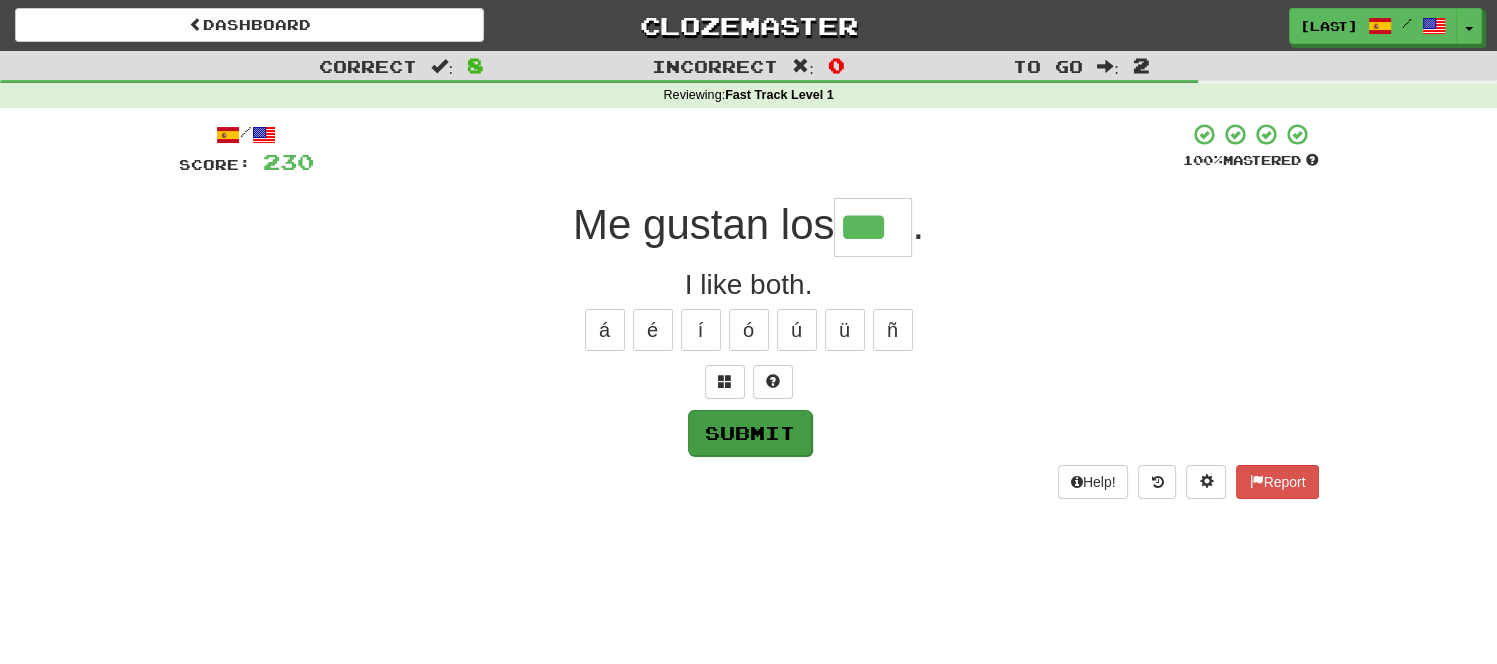 type on "***" 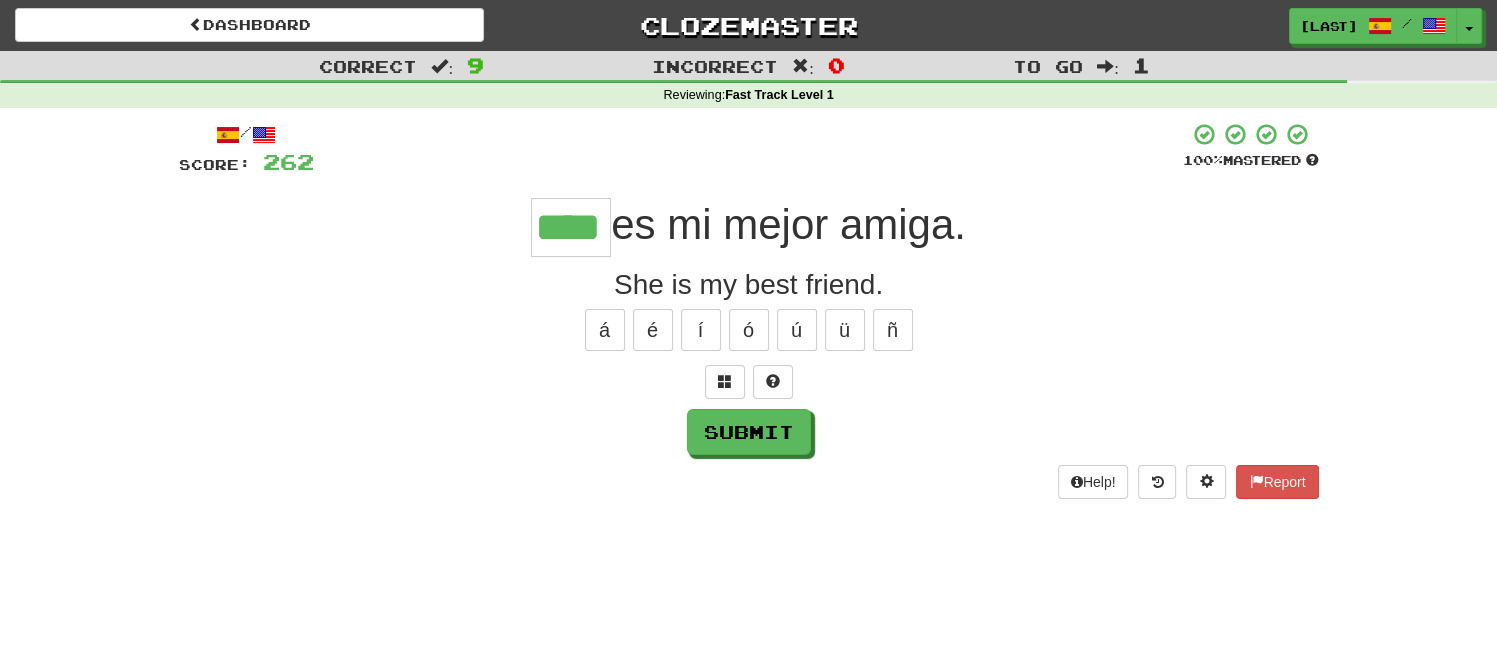 type on "****" 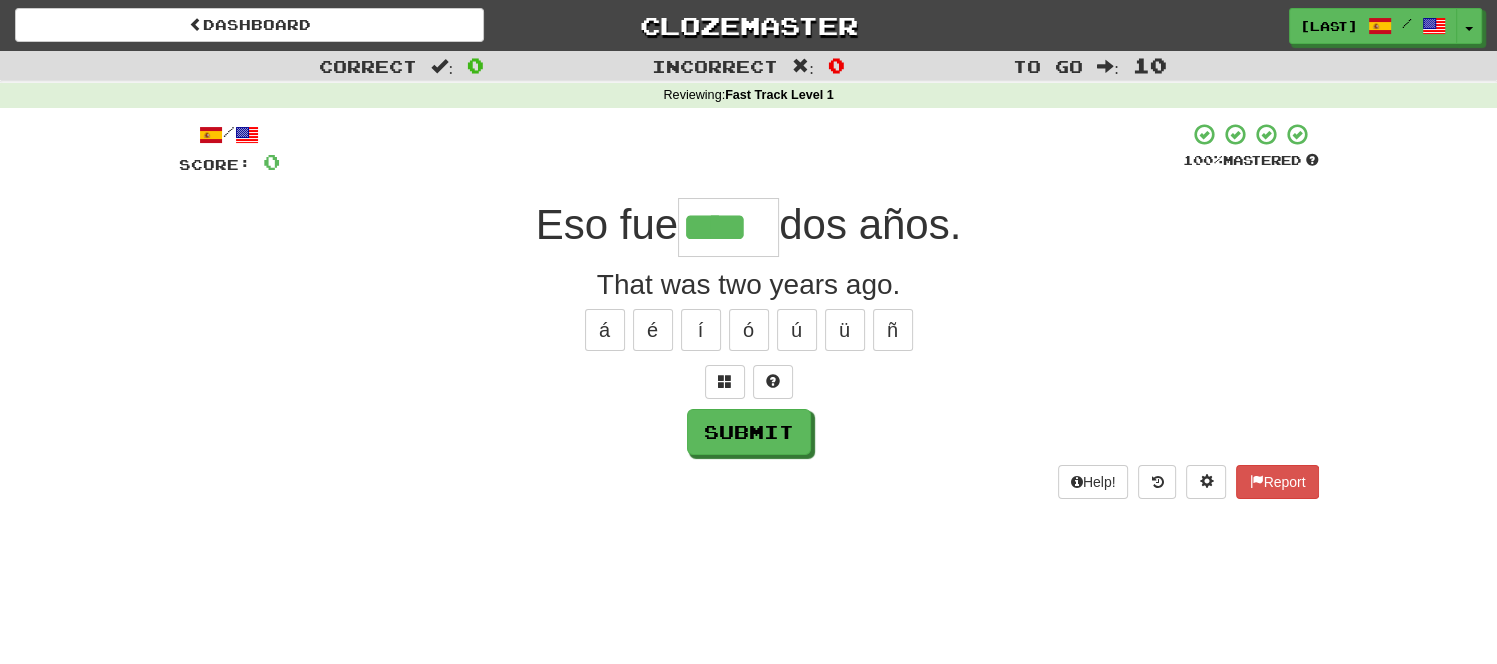 type on "****" 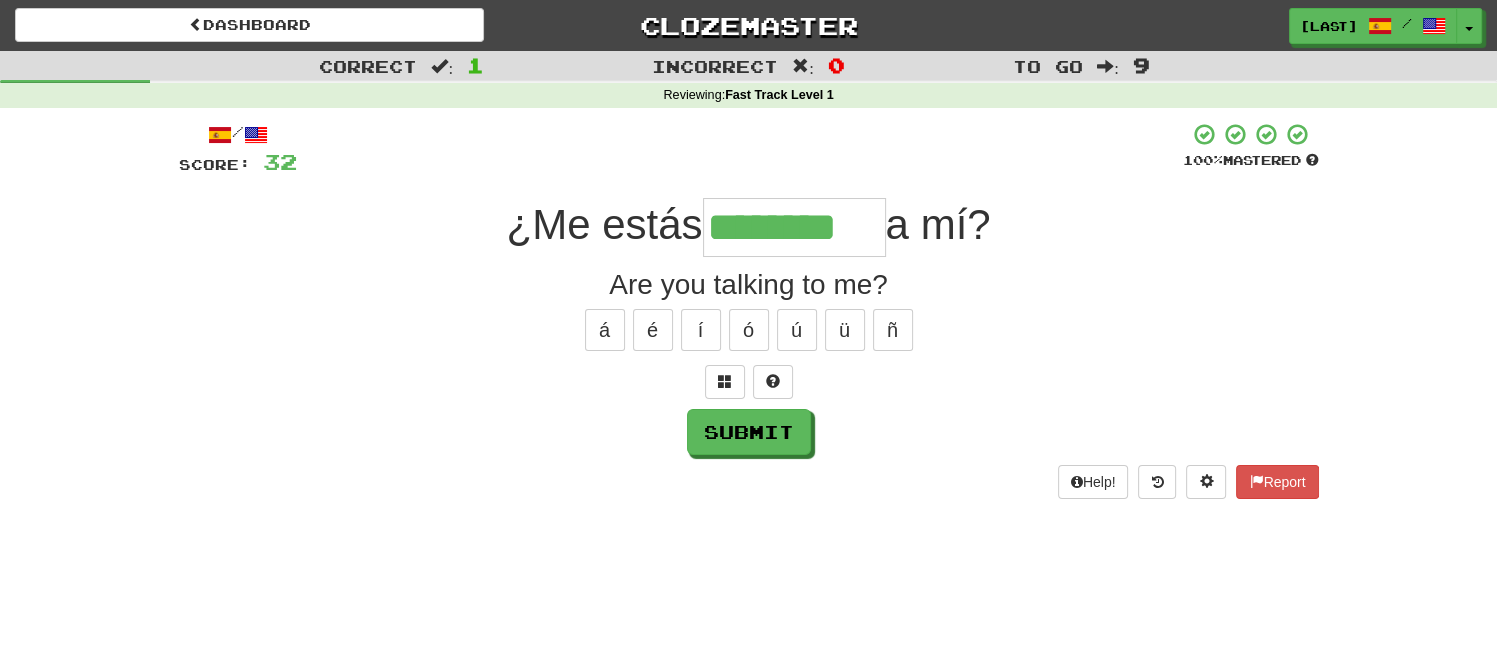 type on "********" 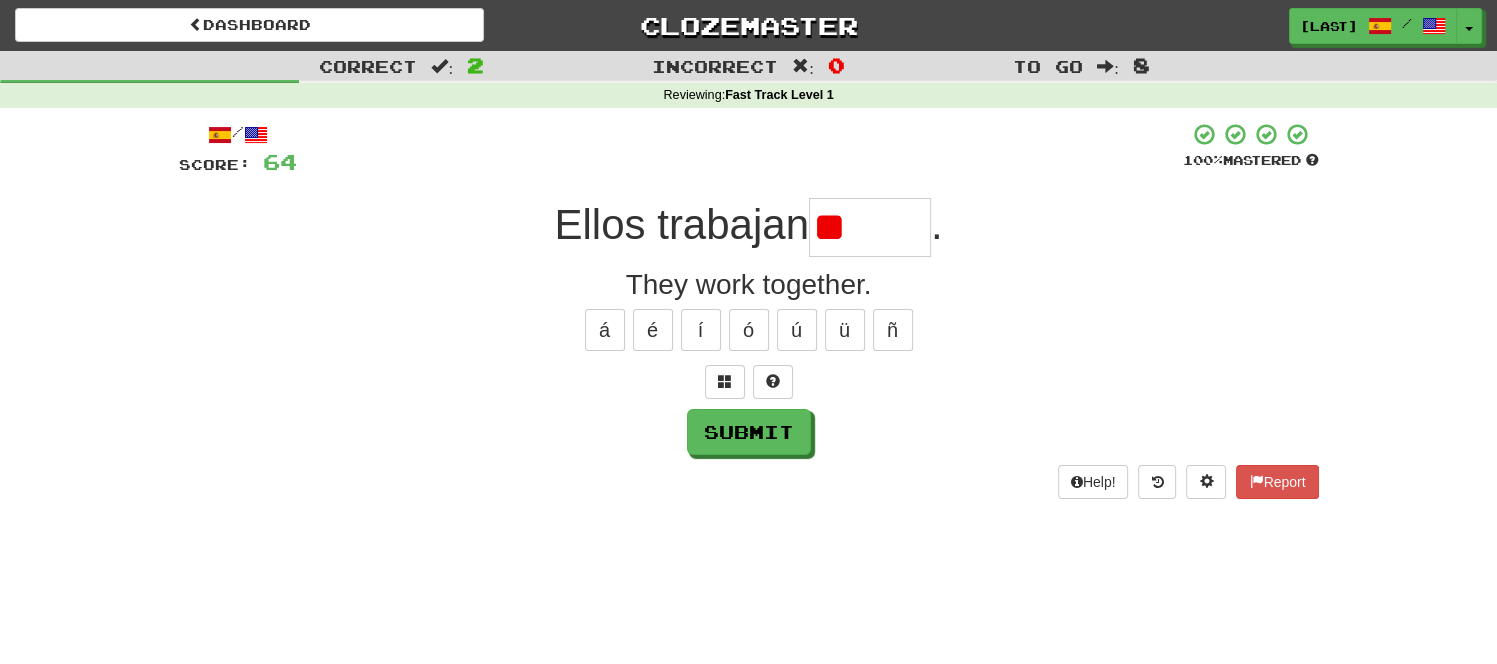 type on "*" 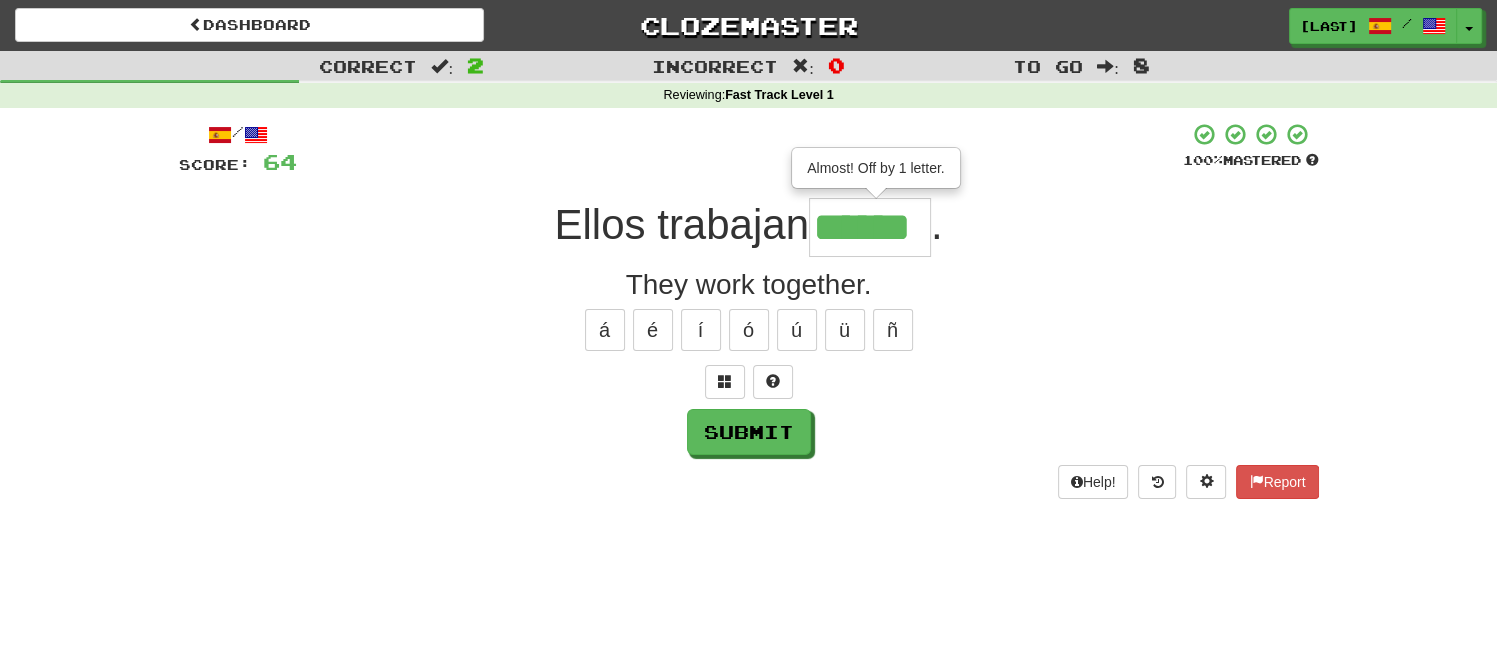 type on "******" 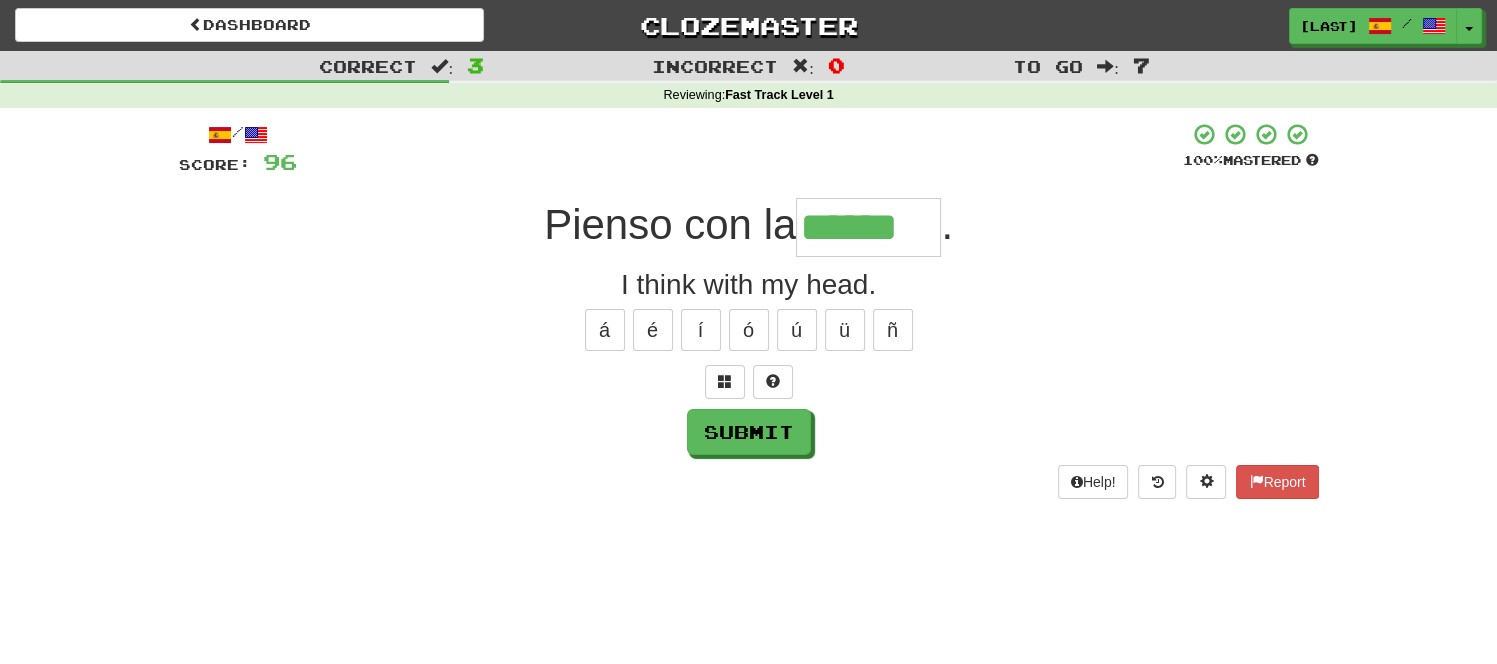 type on "******" 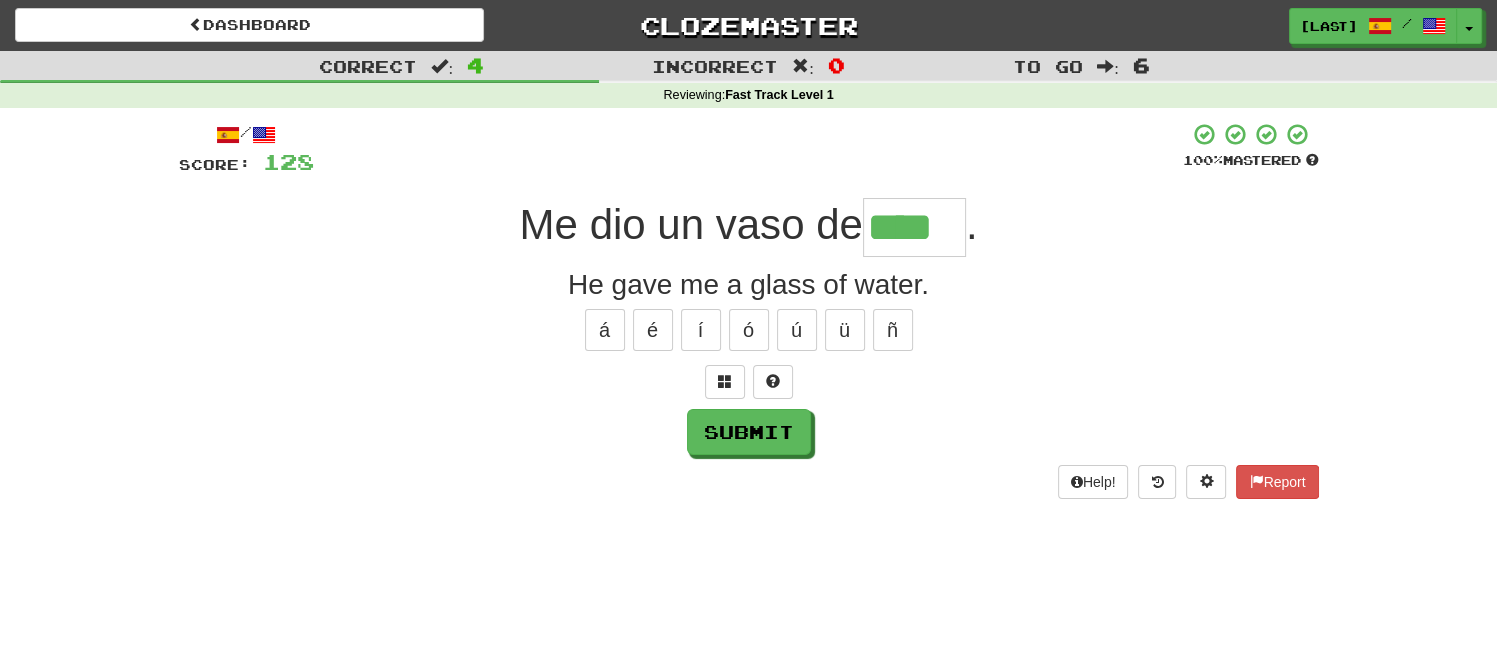 type on "****" 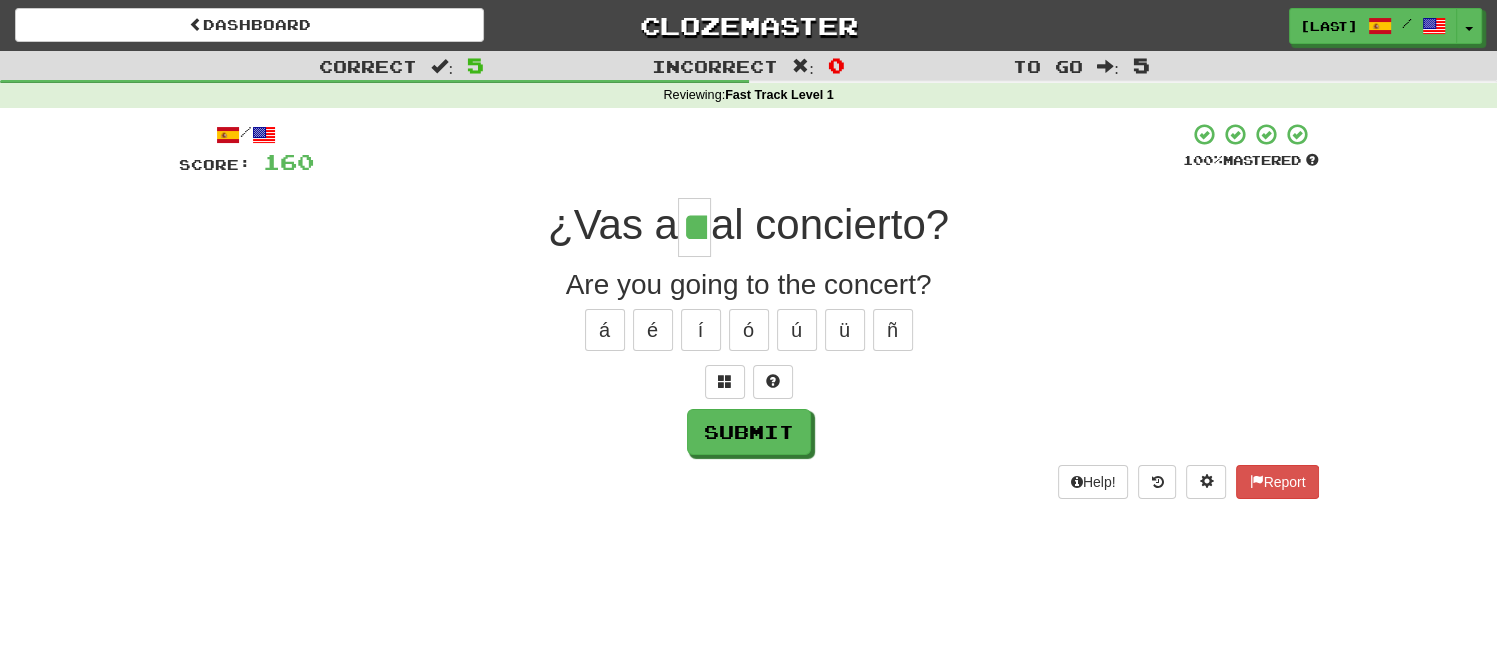 type on "**" 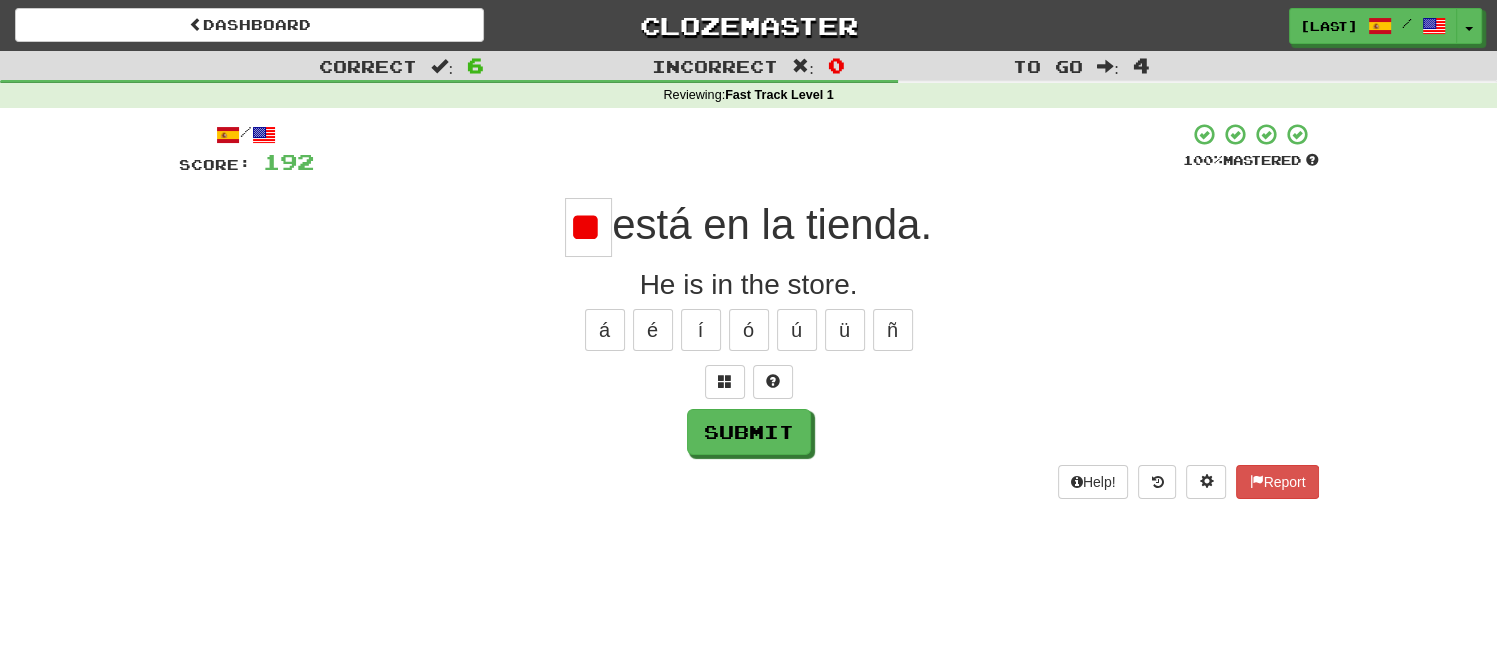 type on "*" 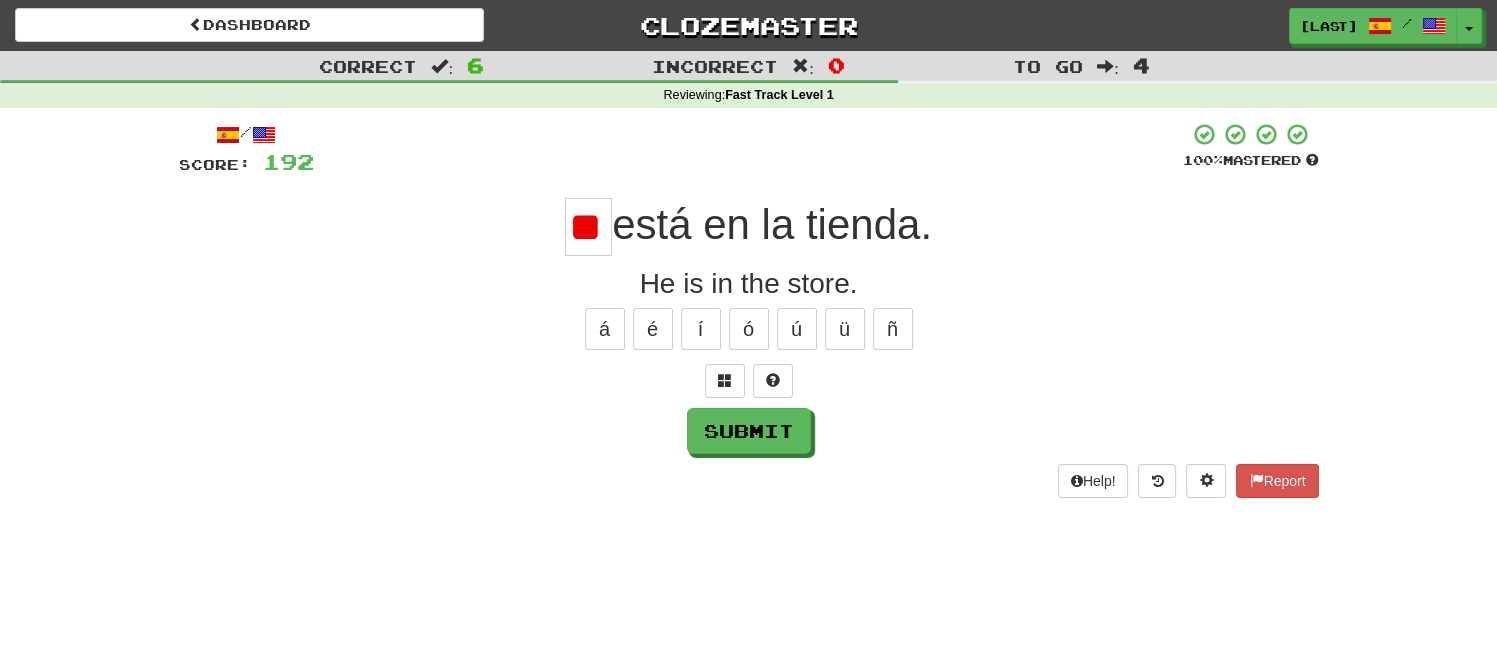 scroll, scrollTop: 0, scrollLeft: 0, axis: both 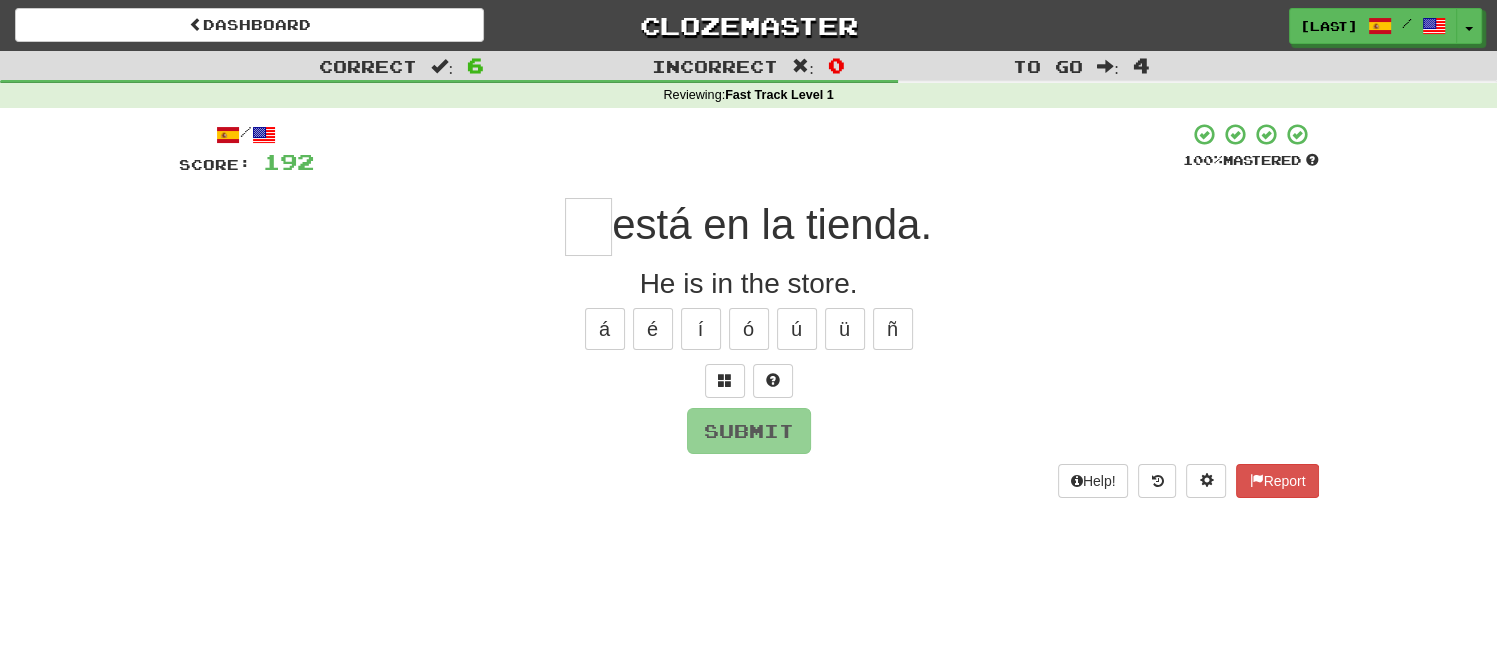 type on "*" 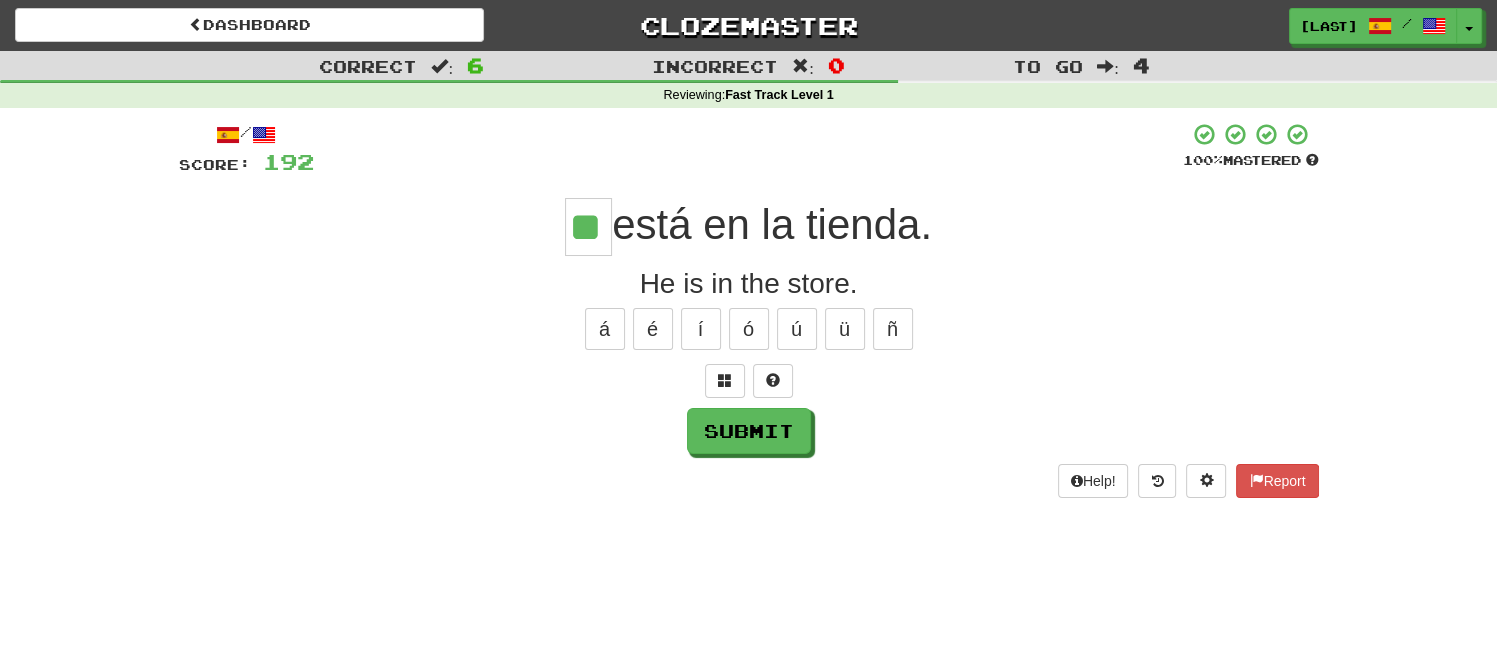 type on "**" 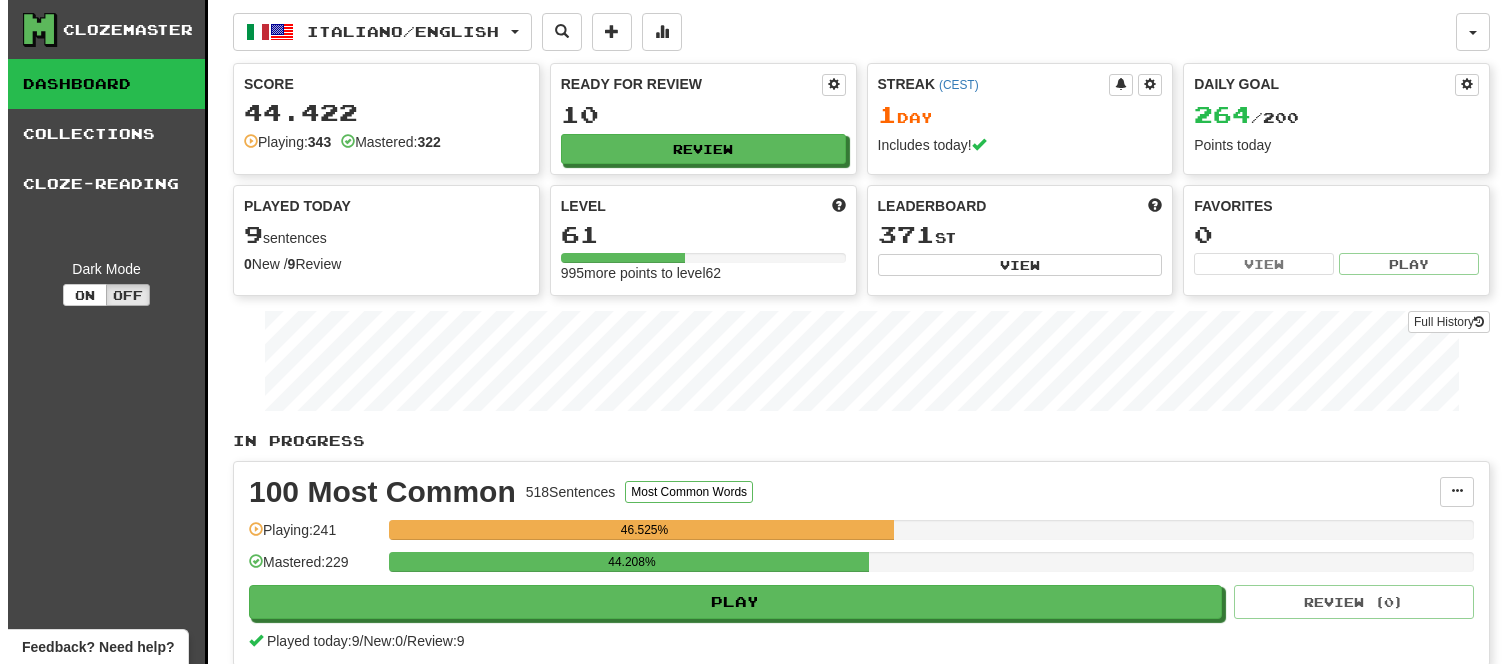 scroll, scrollTop: 0, scrollLeft: 0, axis: both 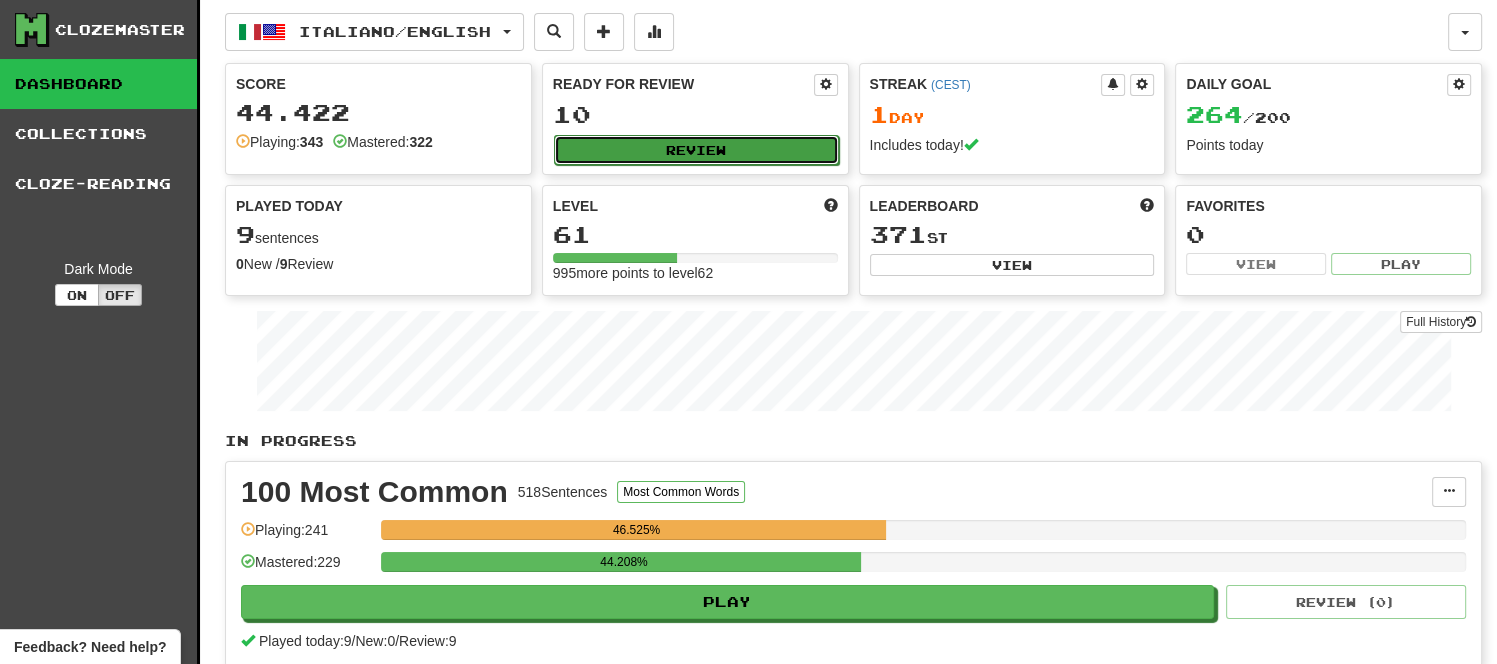click on "Review" at bounding box center (696, 150) 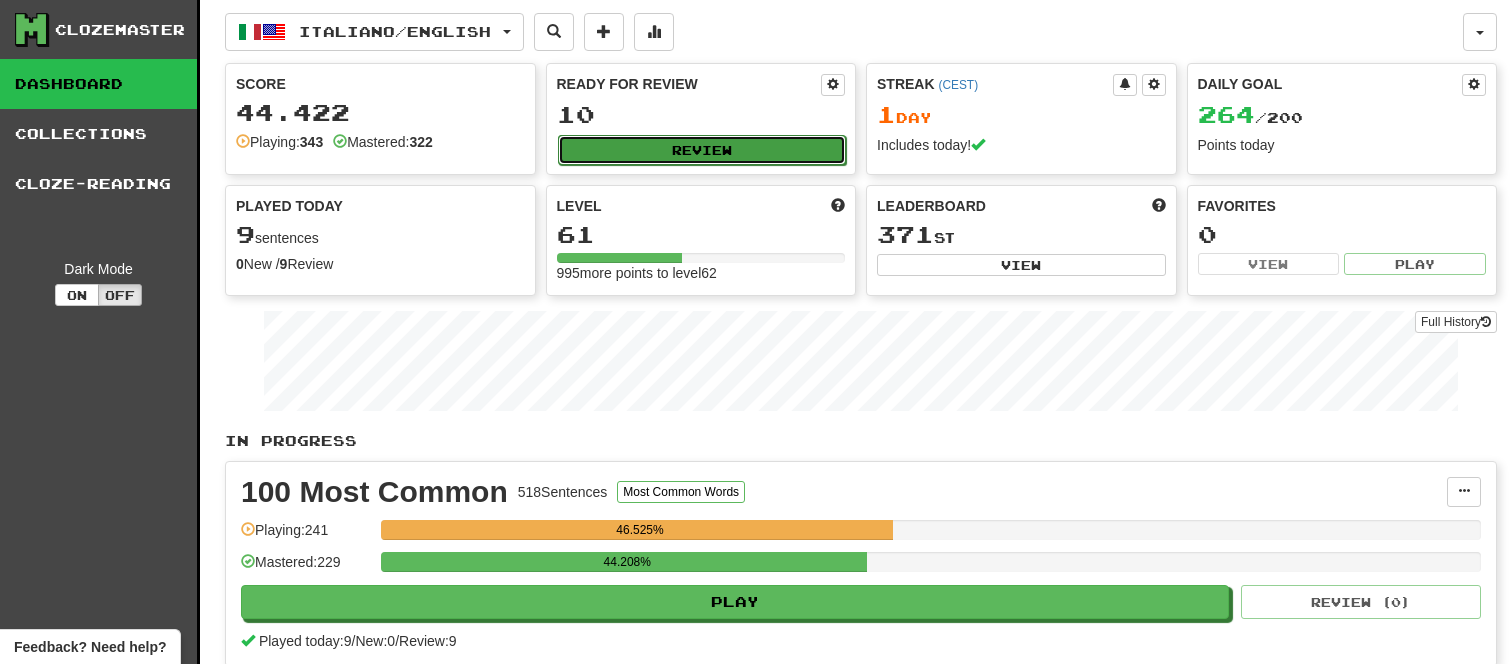select on "**" 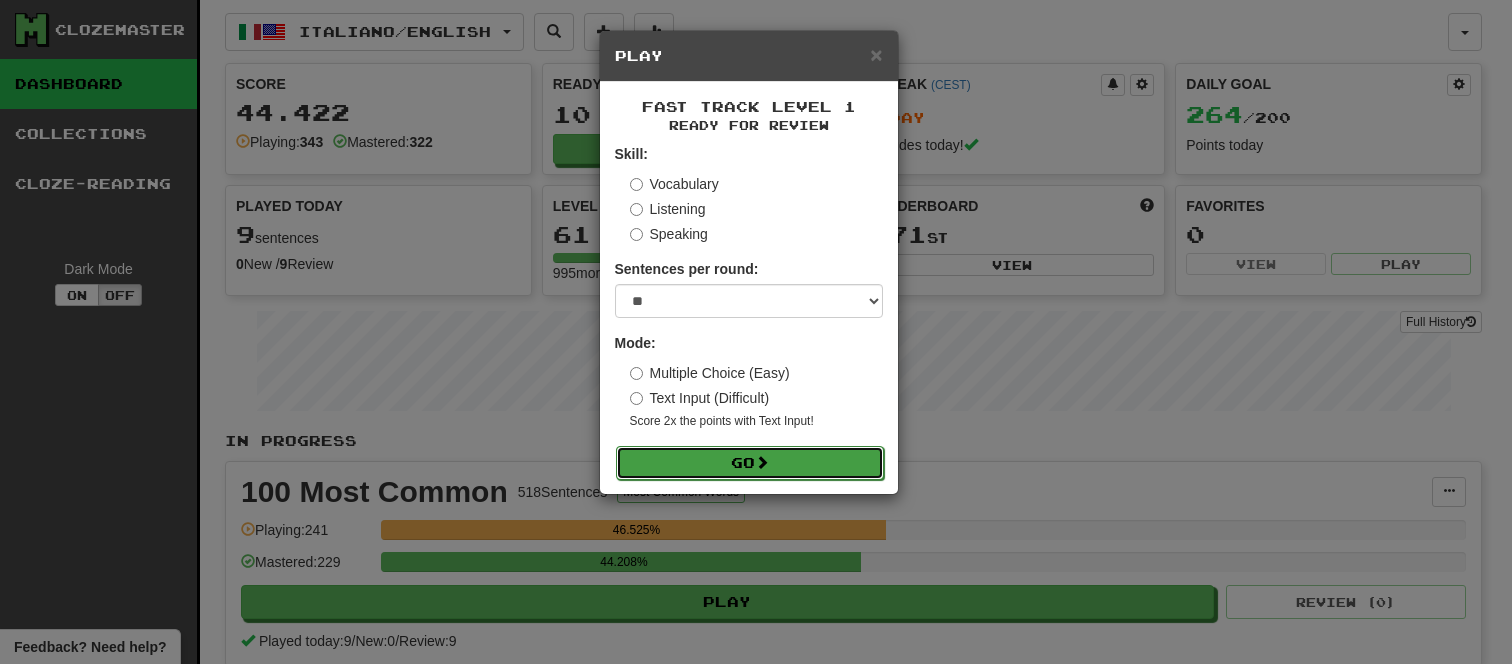 click on "Go" at bounding box center [750, 463] 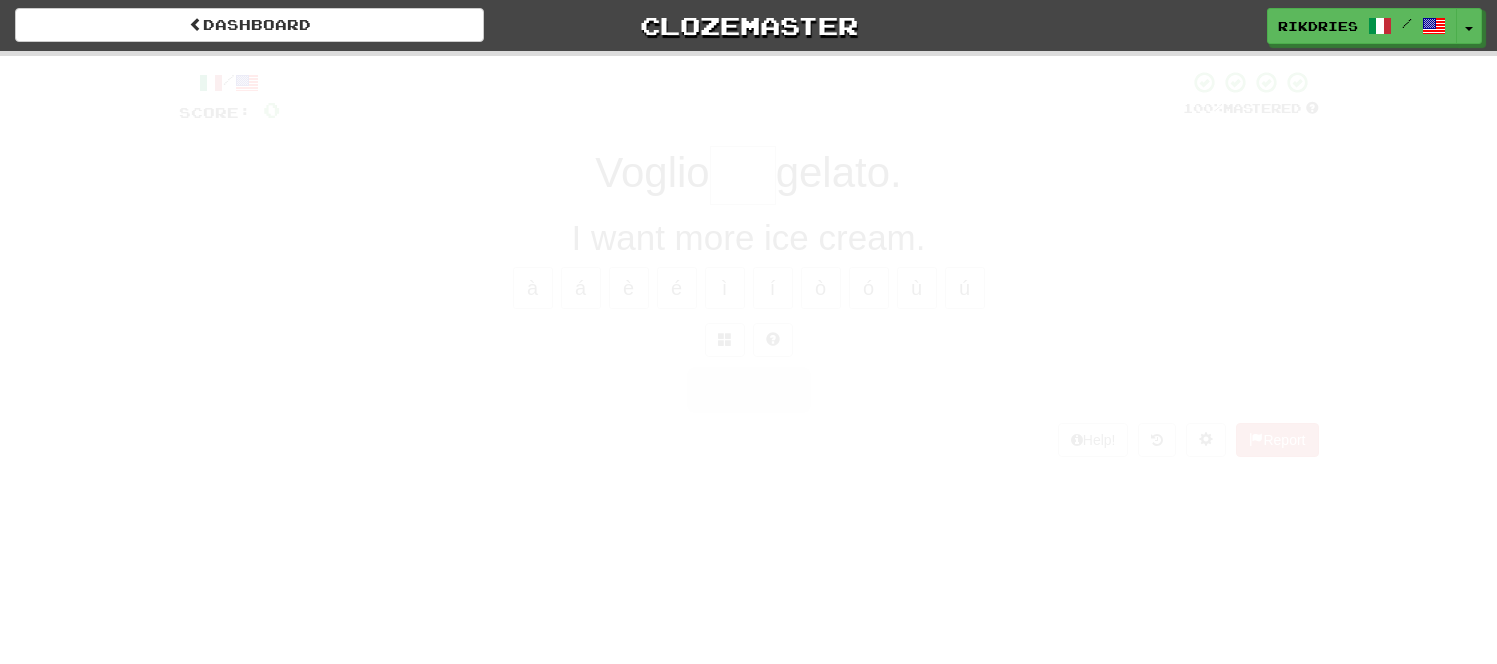 scroll, scrollTop: 0, scrollLeft: 0, axis: both 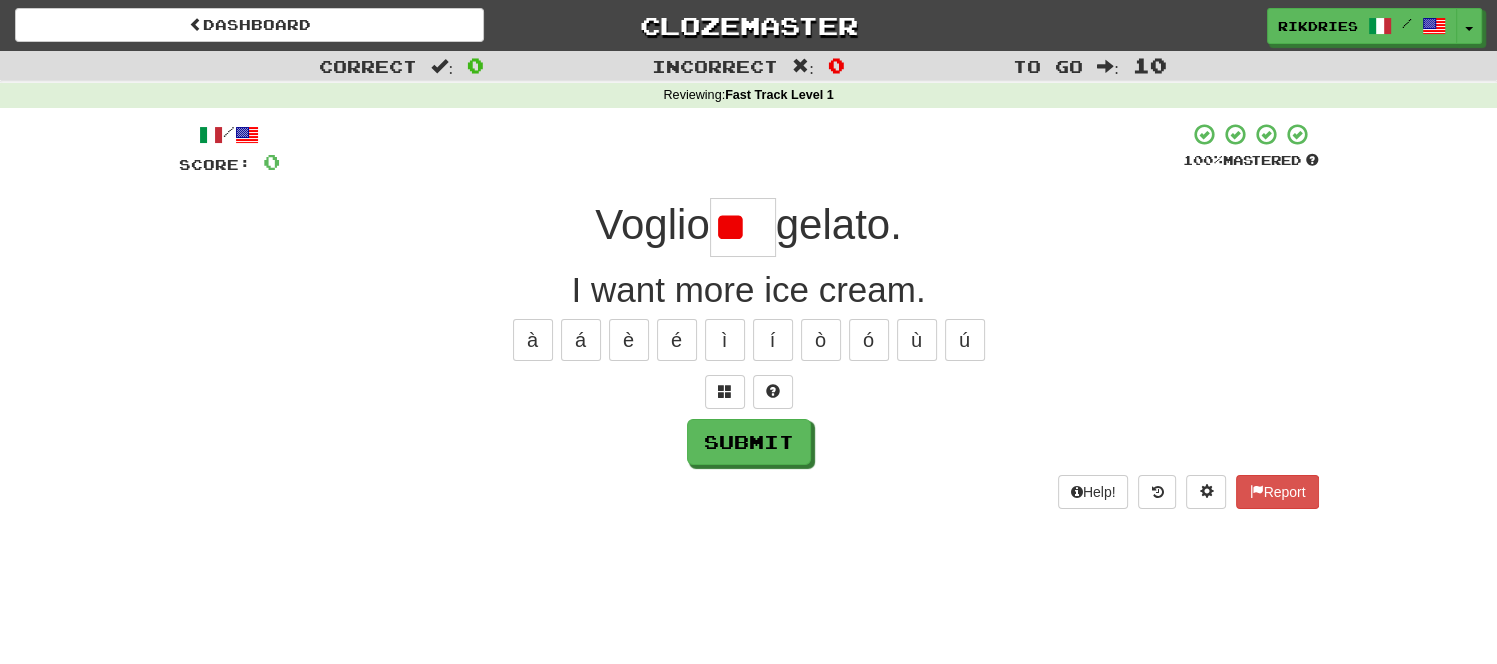 type on "*" 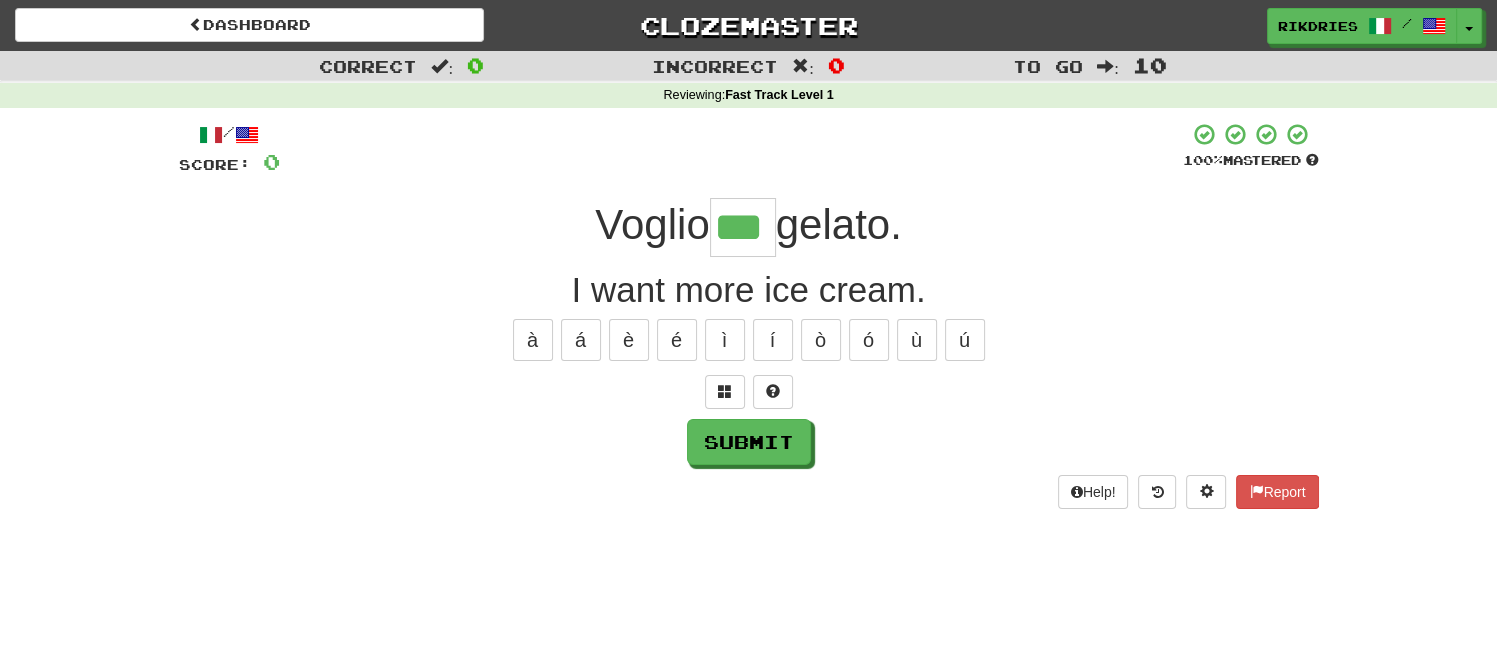 type on "***" 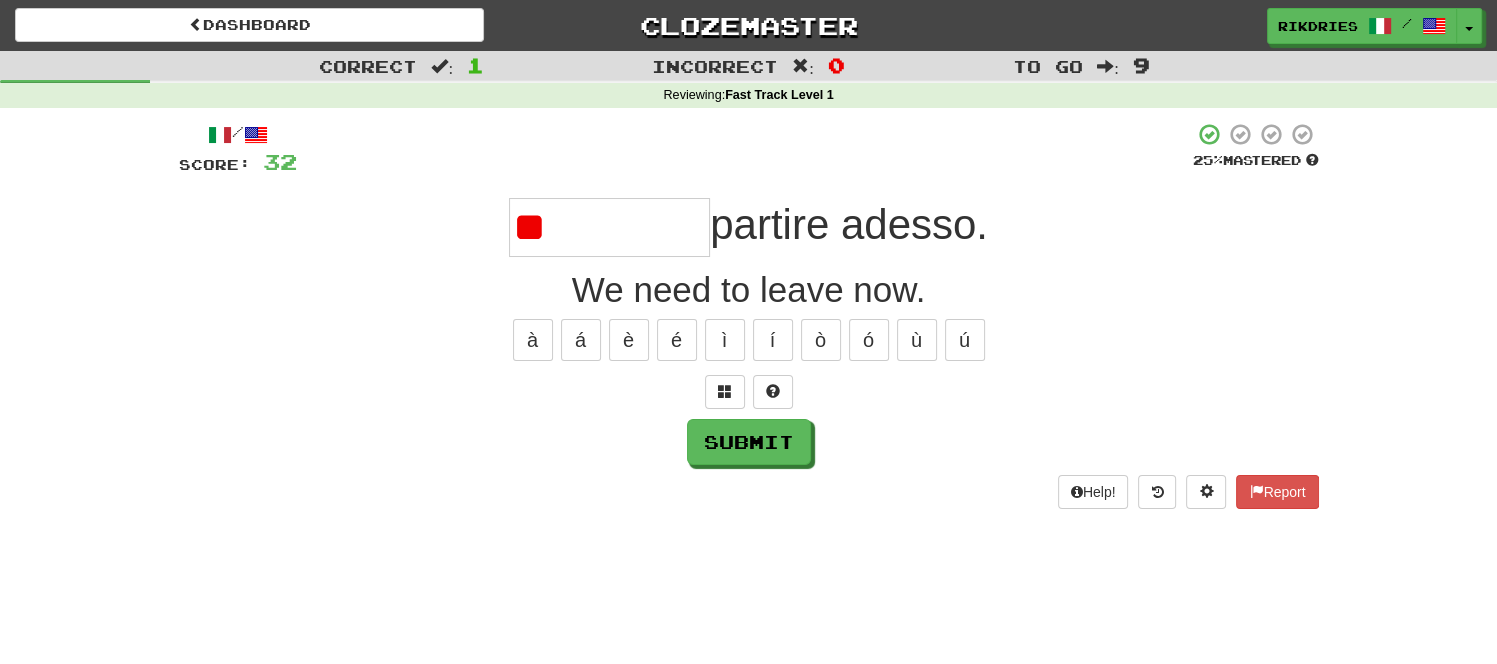 type on "*" 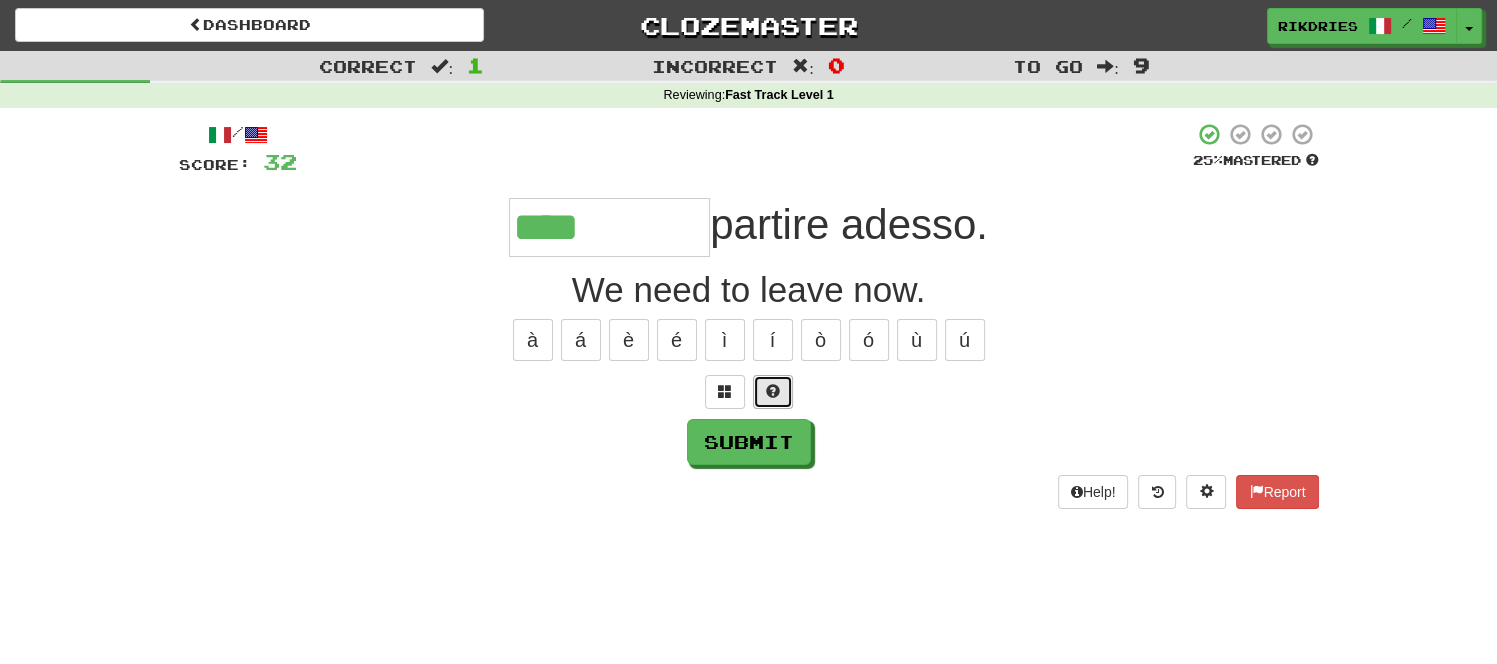 click at bounding box center (773, 391) 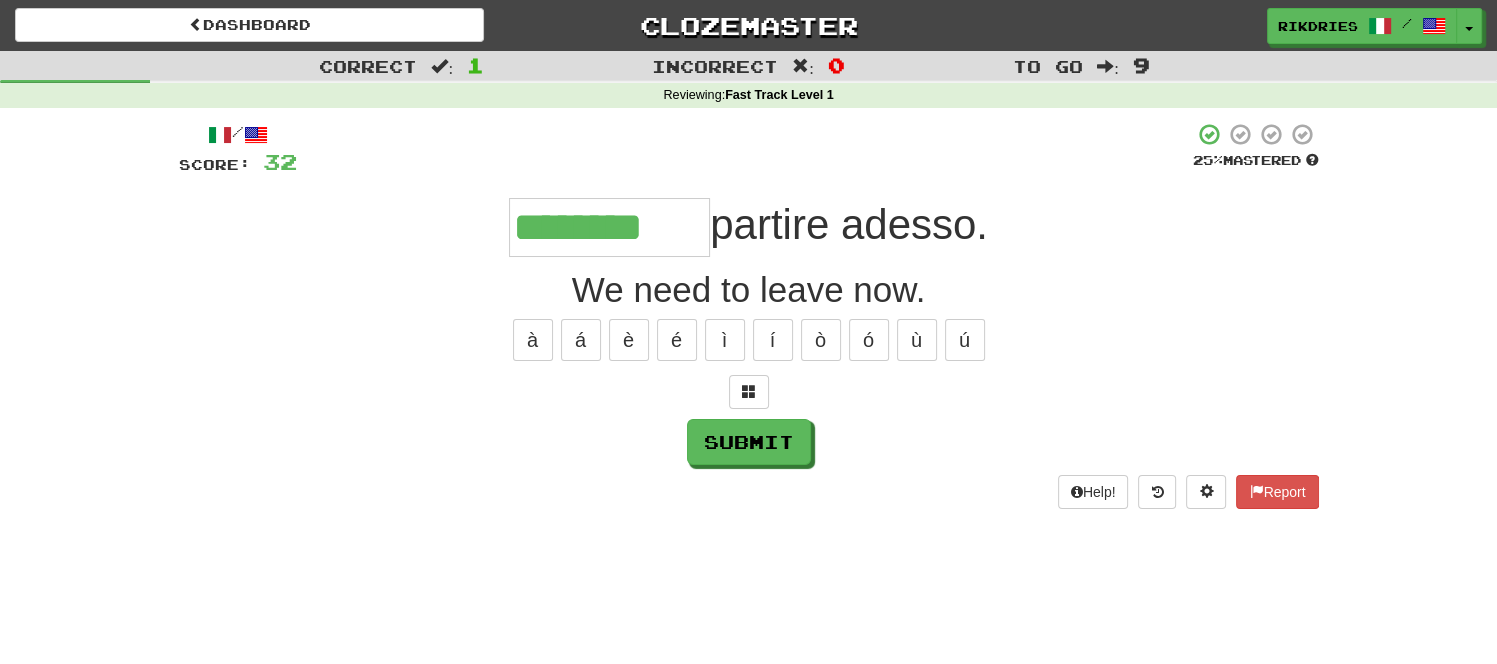 type on "********" 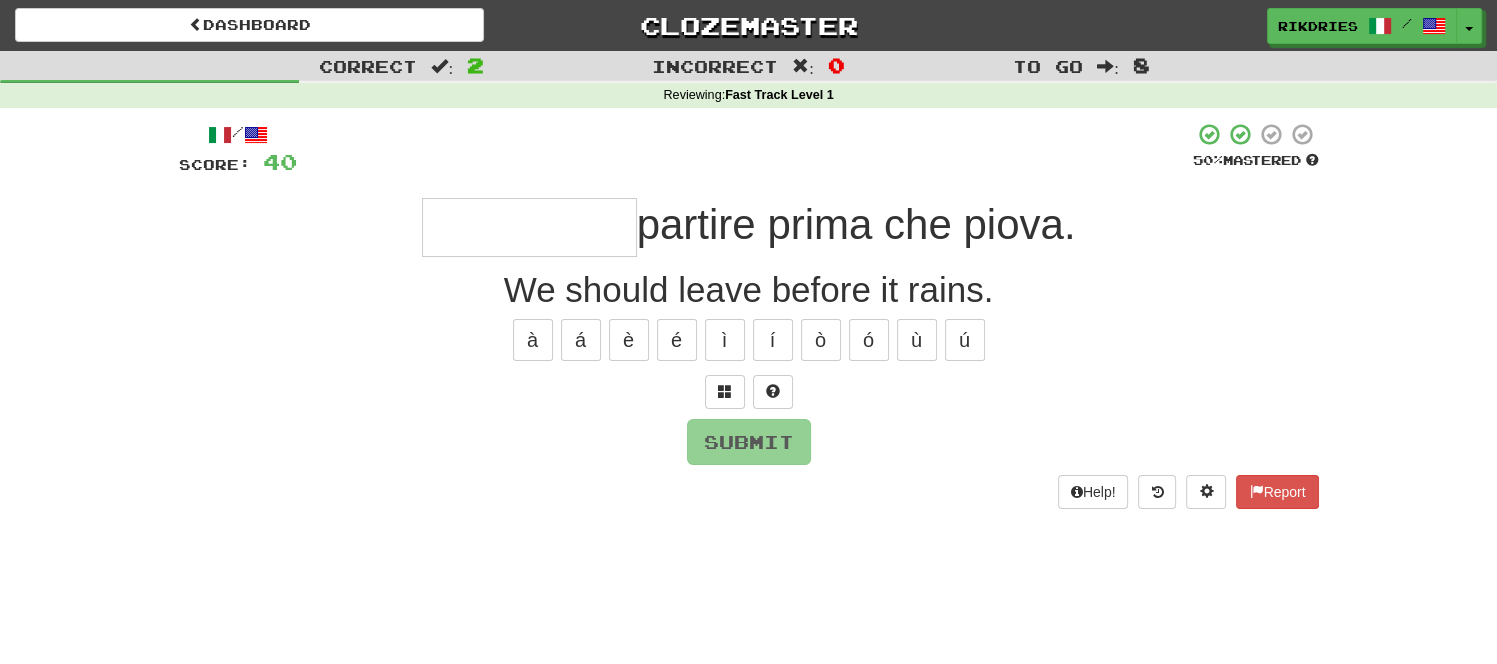 type on "*" 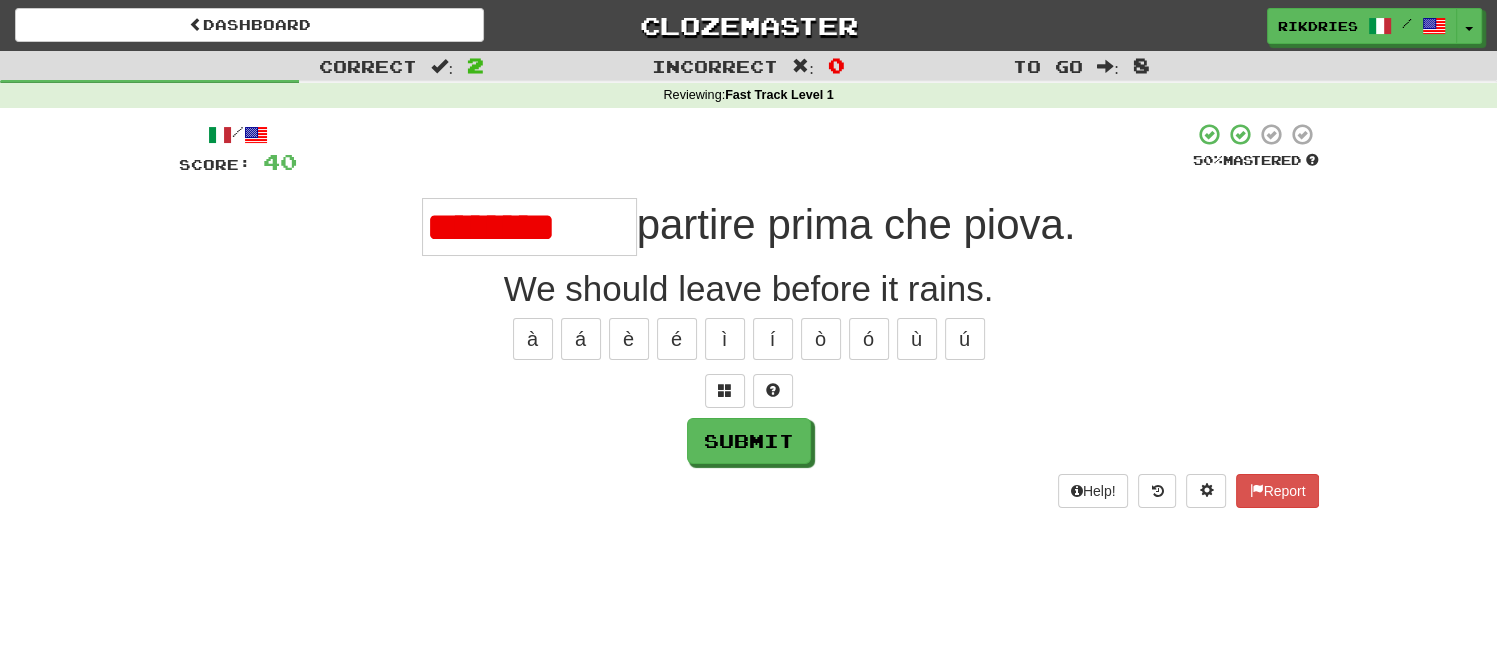 scroll, scrollTop: 0, scrollLeft: 0, axis: both 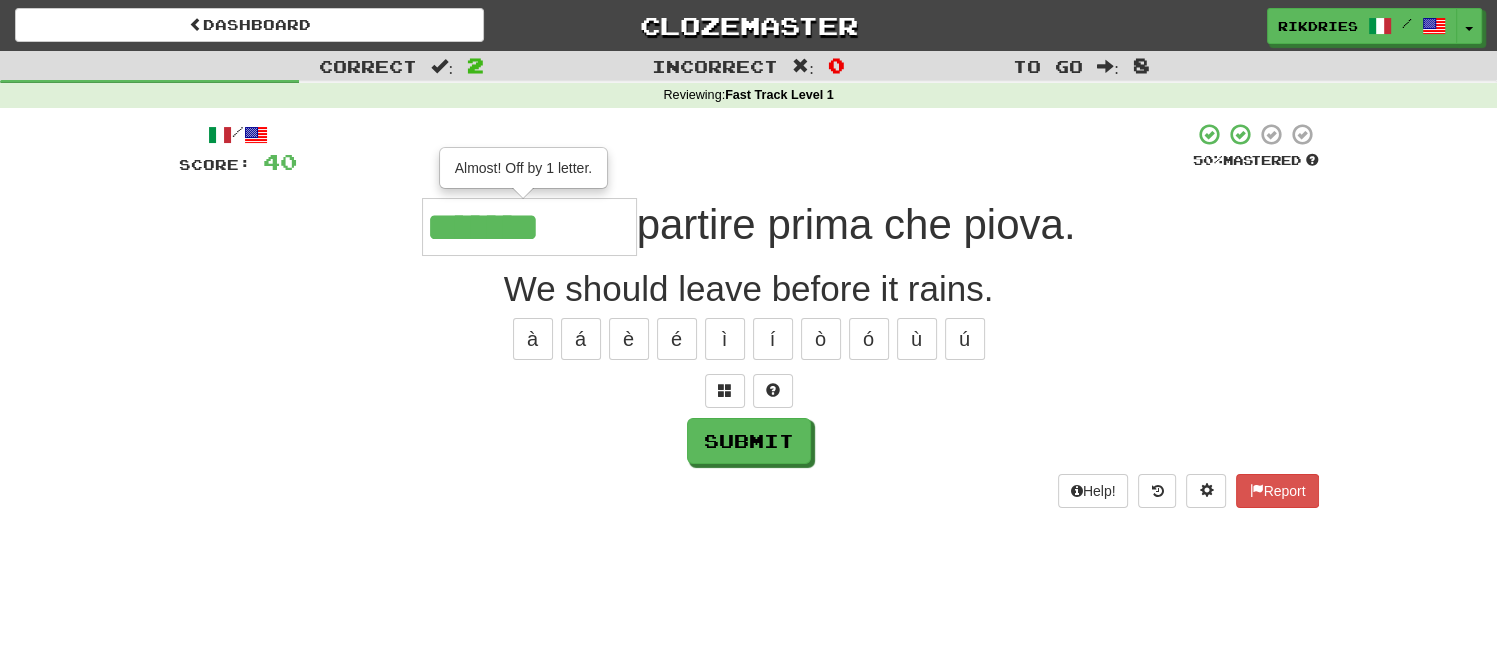 type on "********" 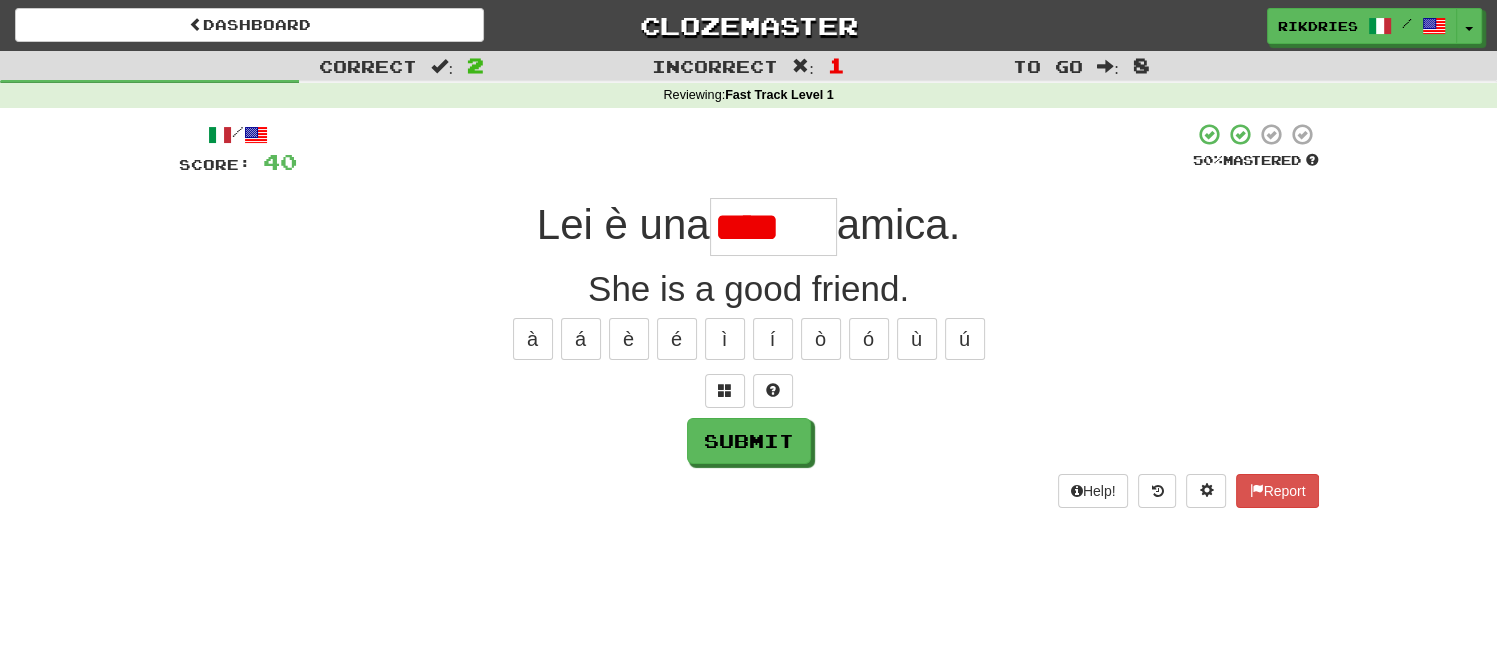 scroll, scrollTop: 0, scrollLeft: 0, axis: both 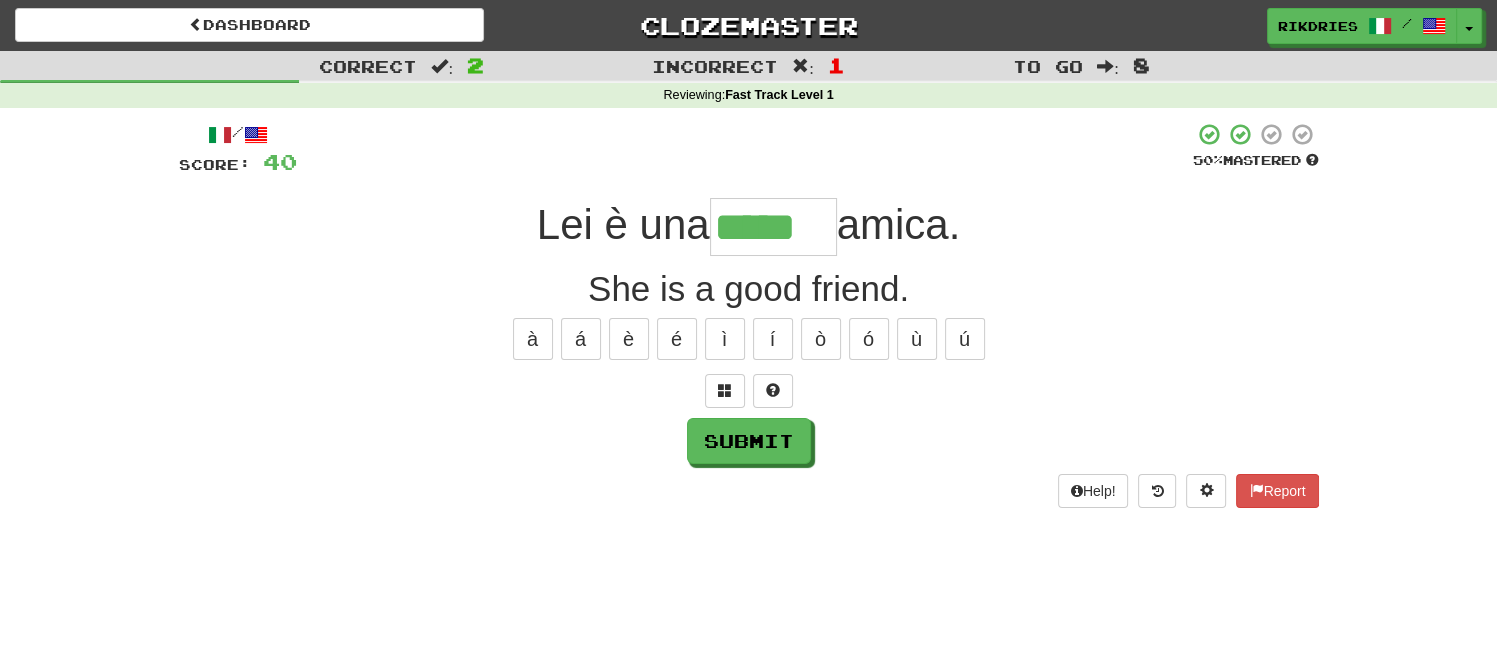 type on "*****" 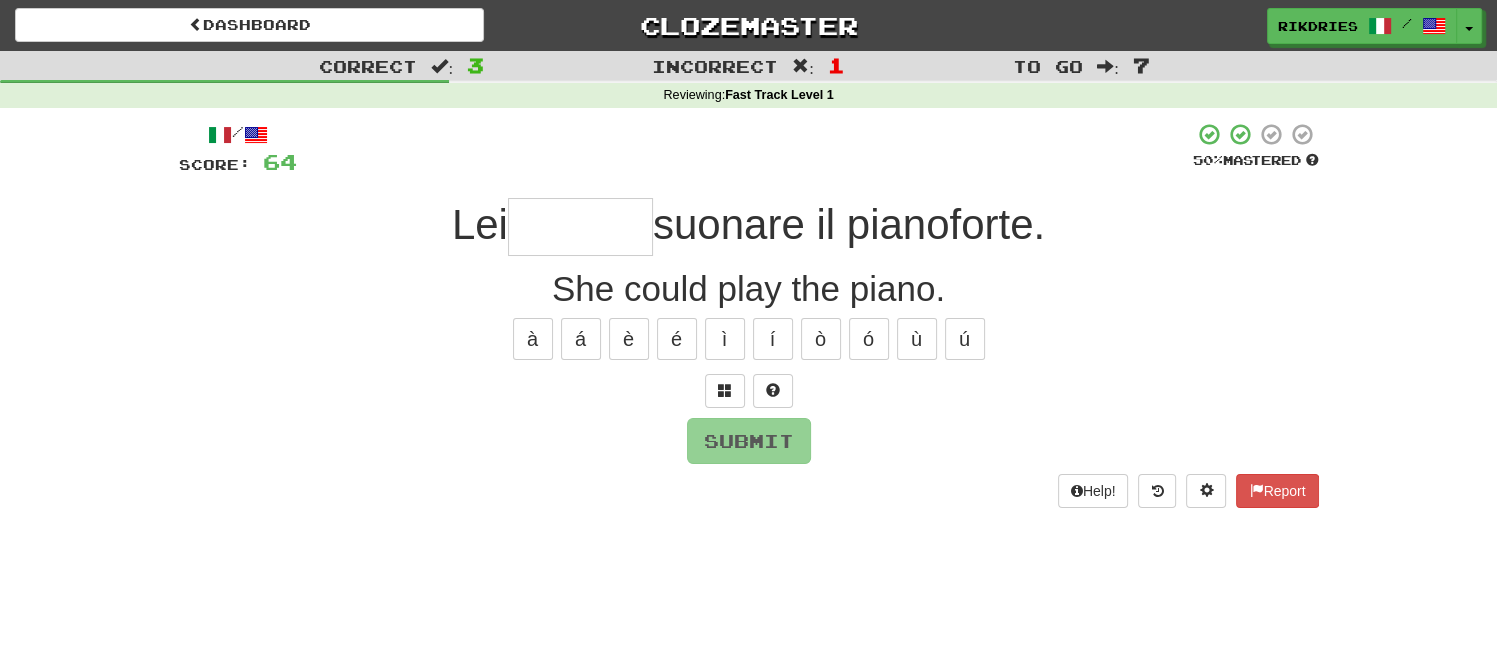 type on "*" 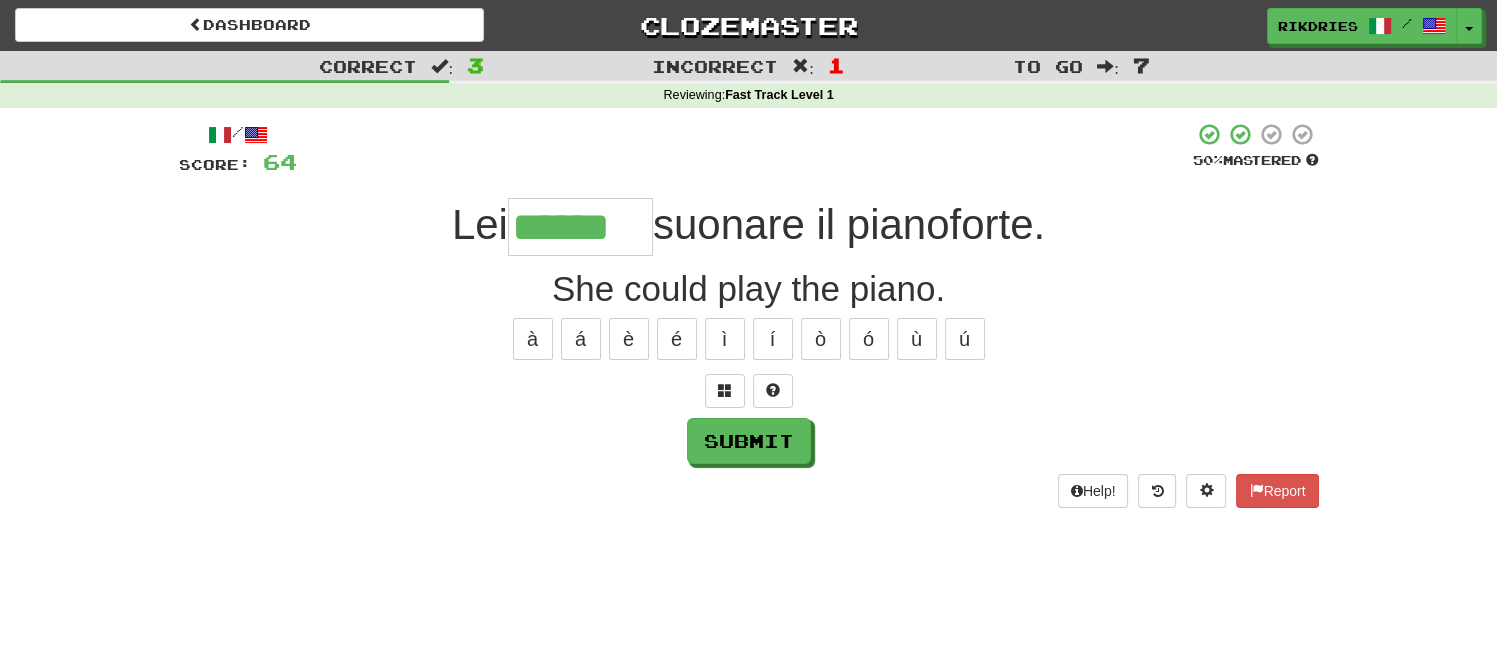 type on "******" 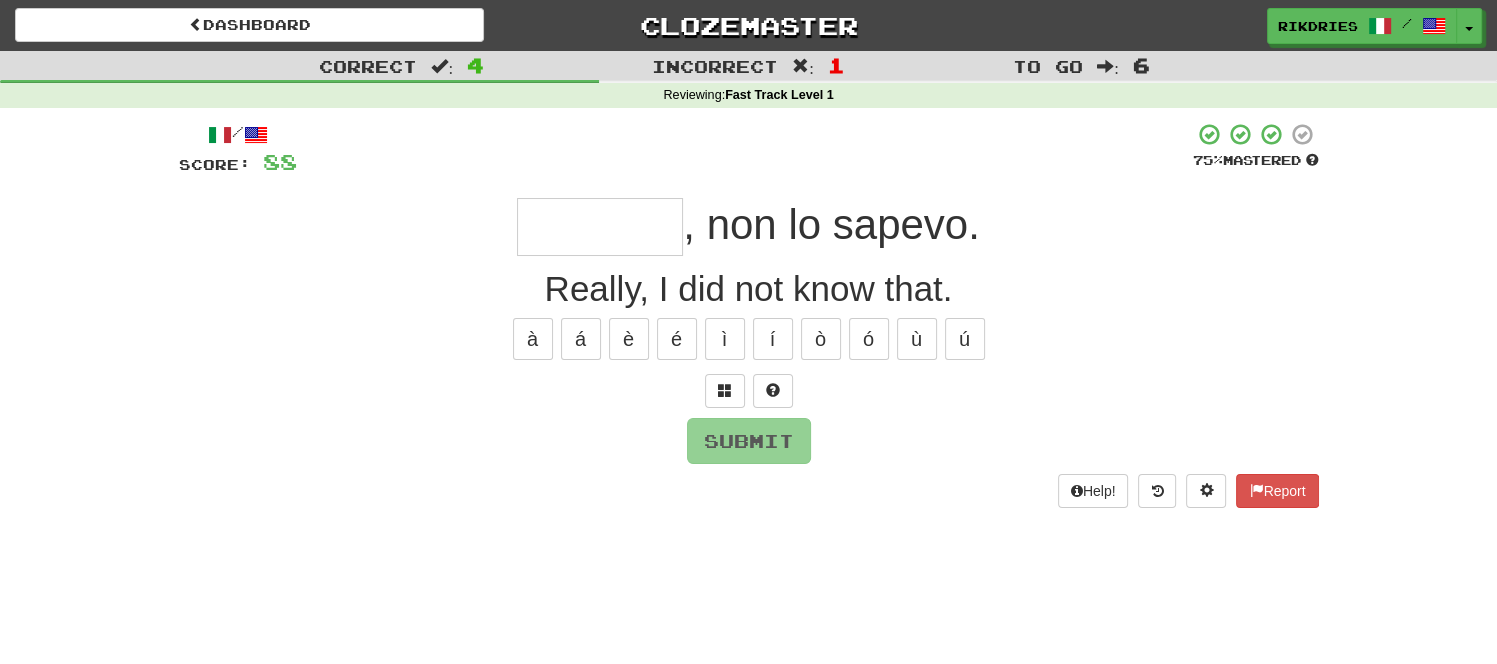 type on "*" 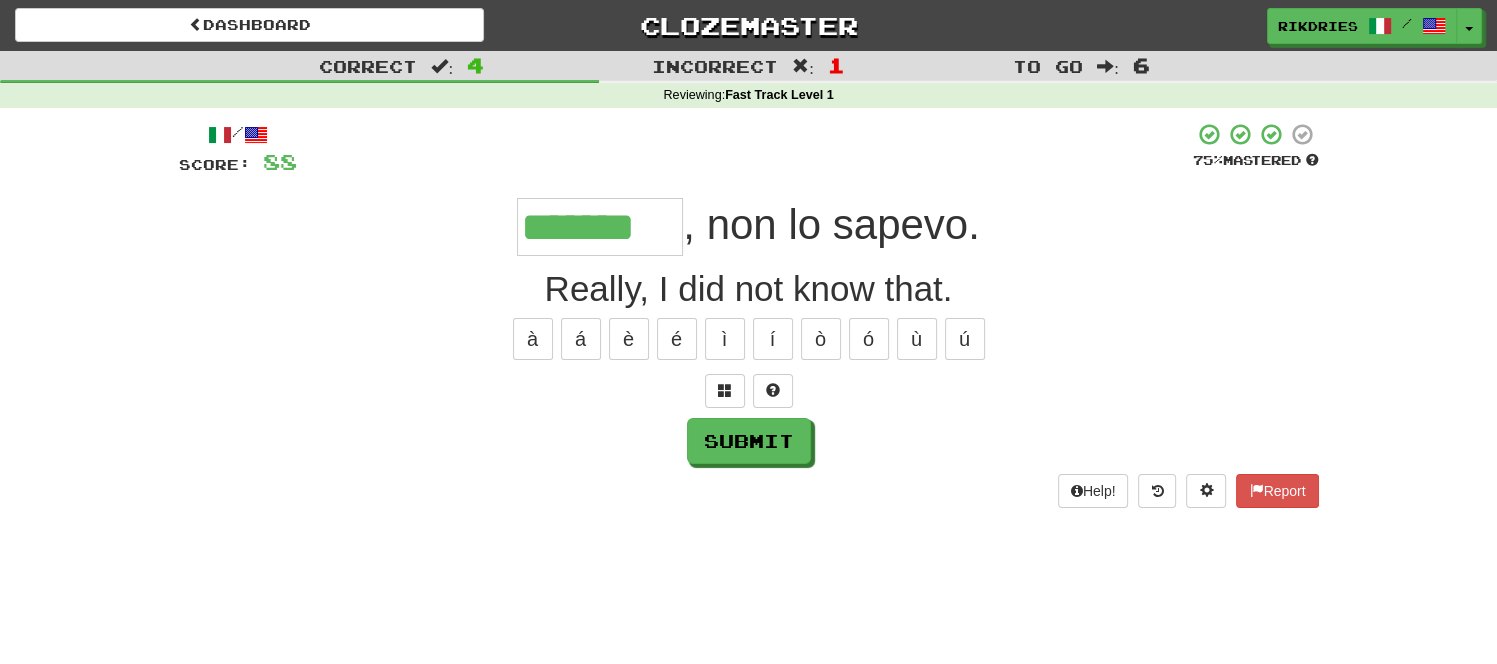 type on "*******" 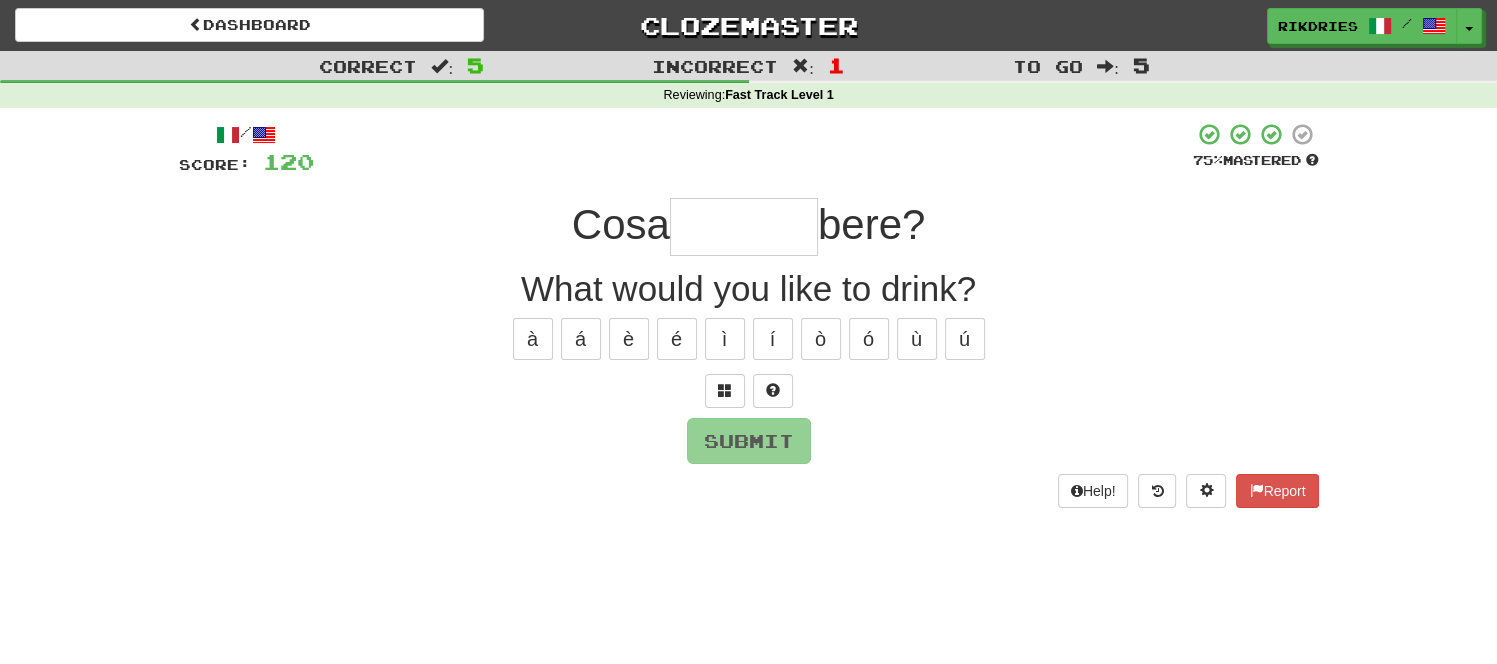 type on "*" 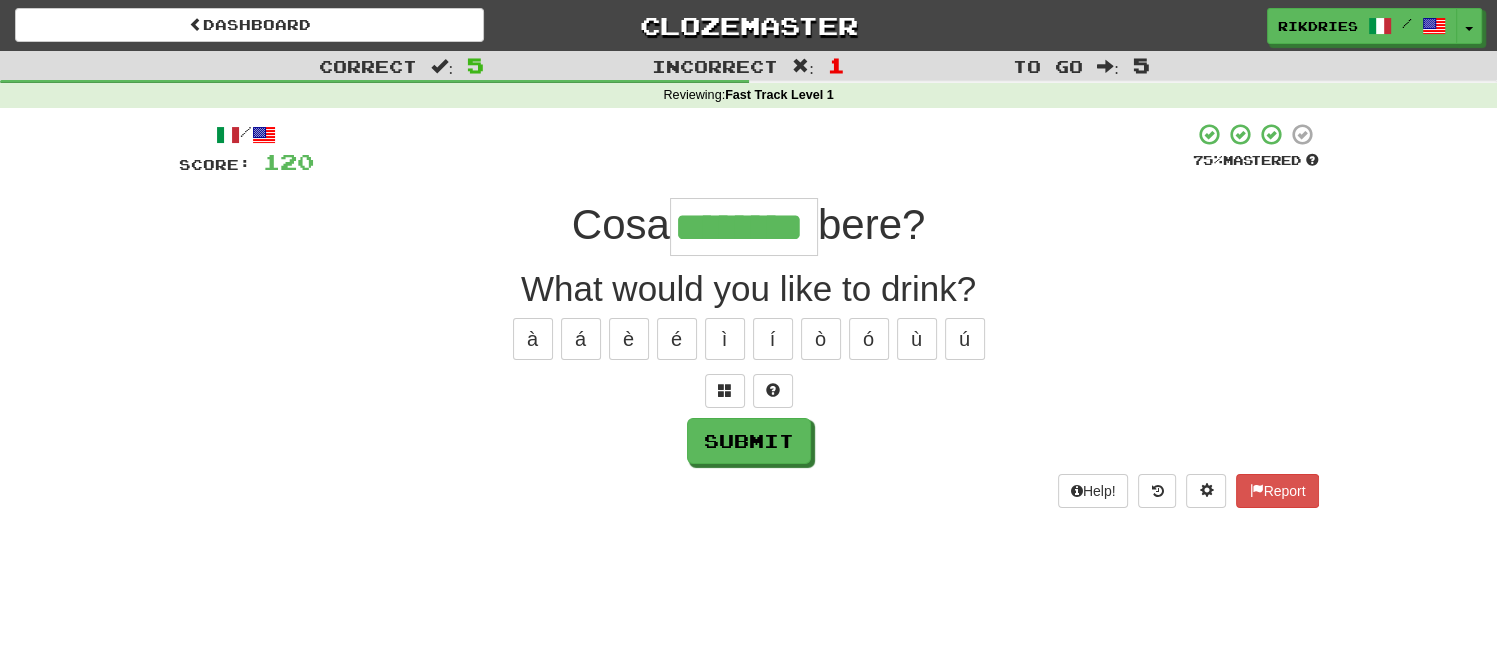 scroll, scrollTop: 0, scrollLeft: 11, axis: horizontal 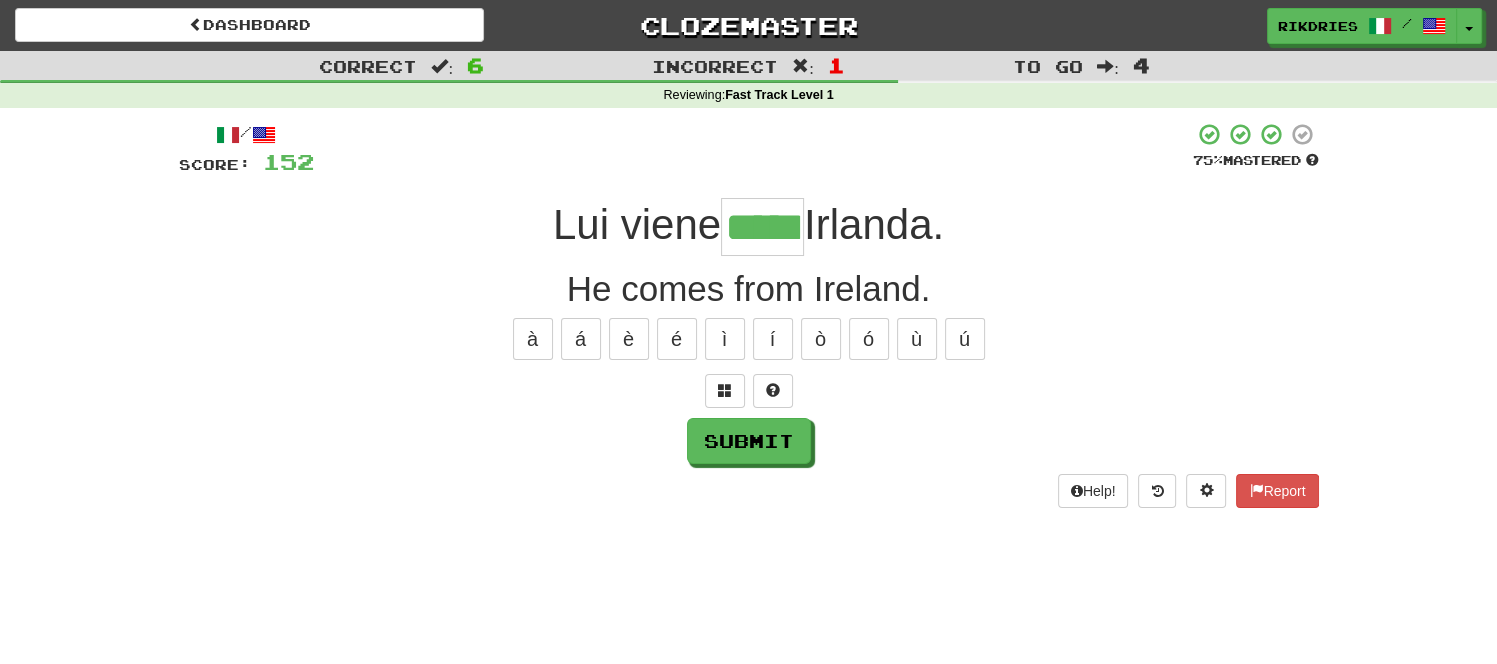 type on "*****" 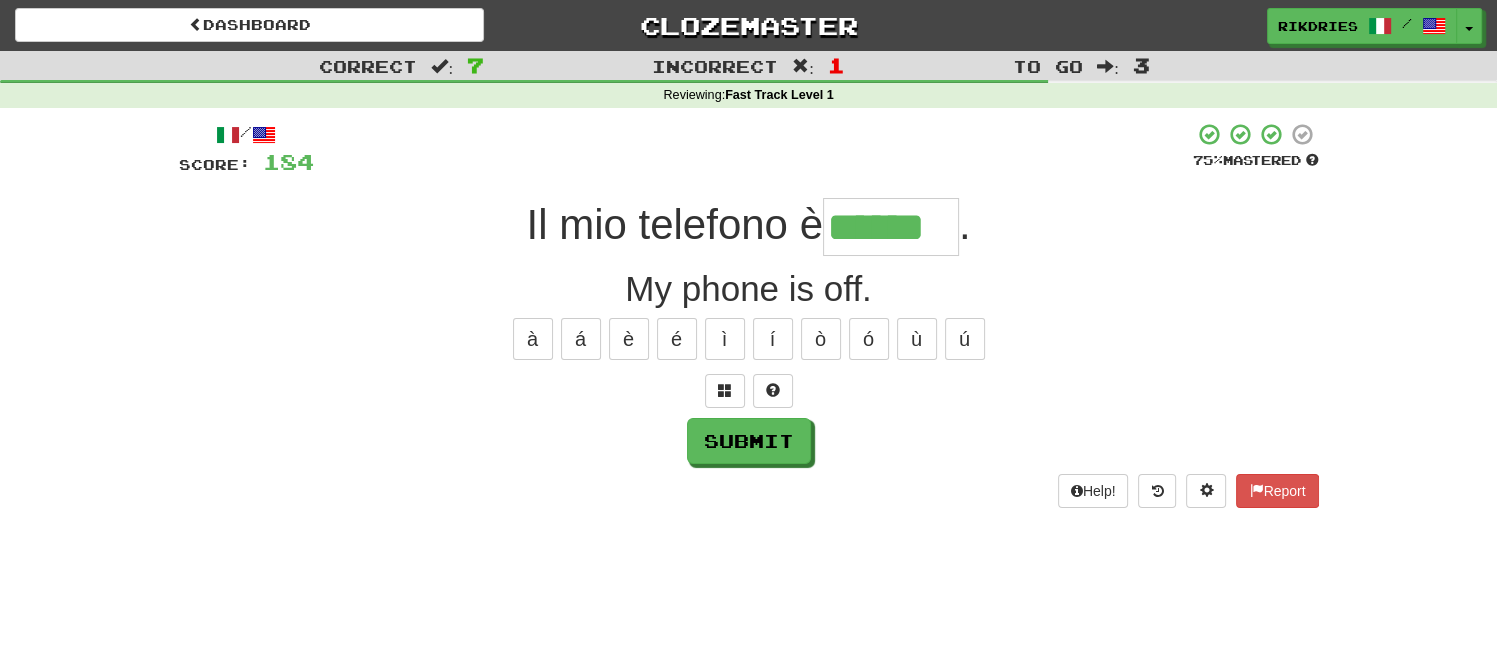 type on "******" 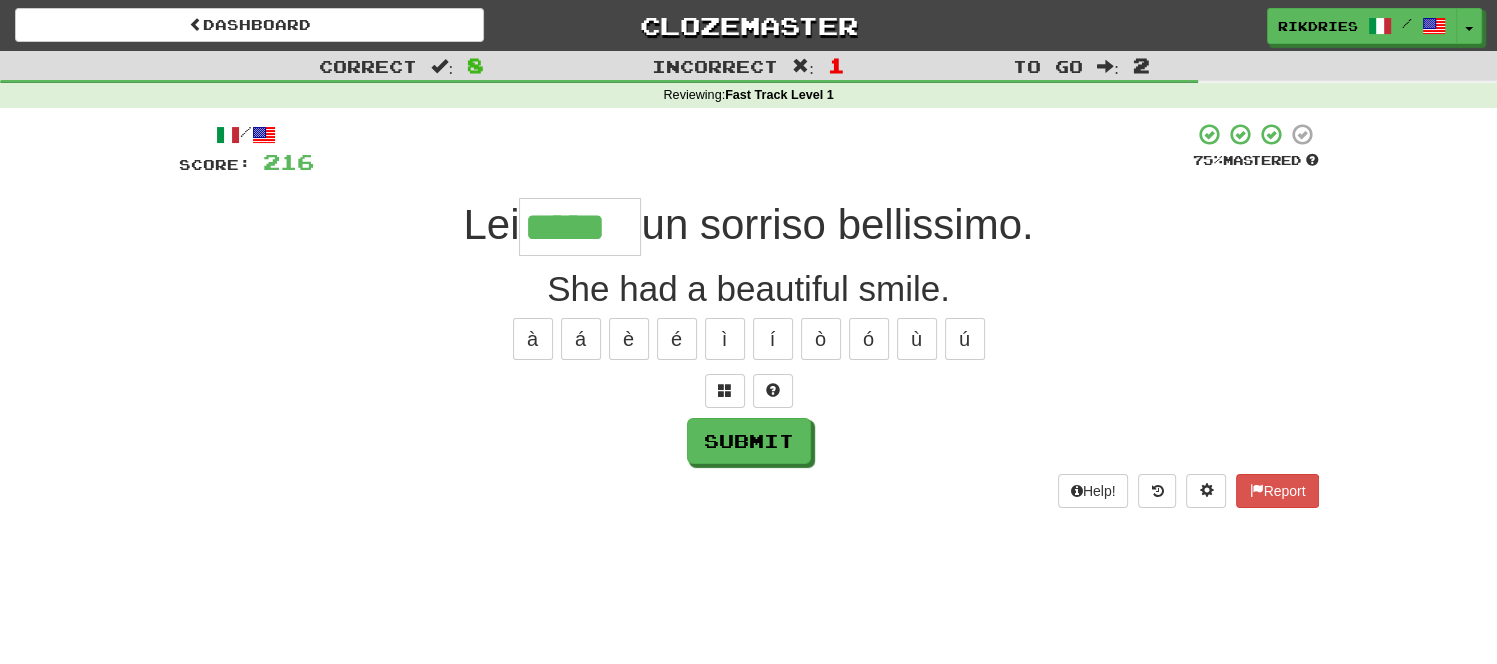 type on "*****" 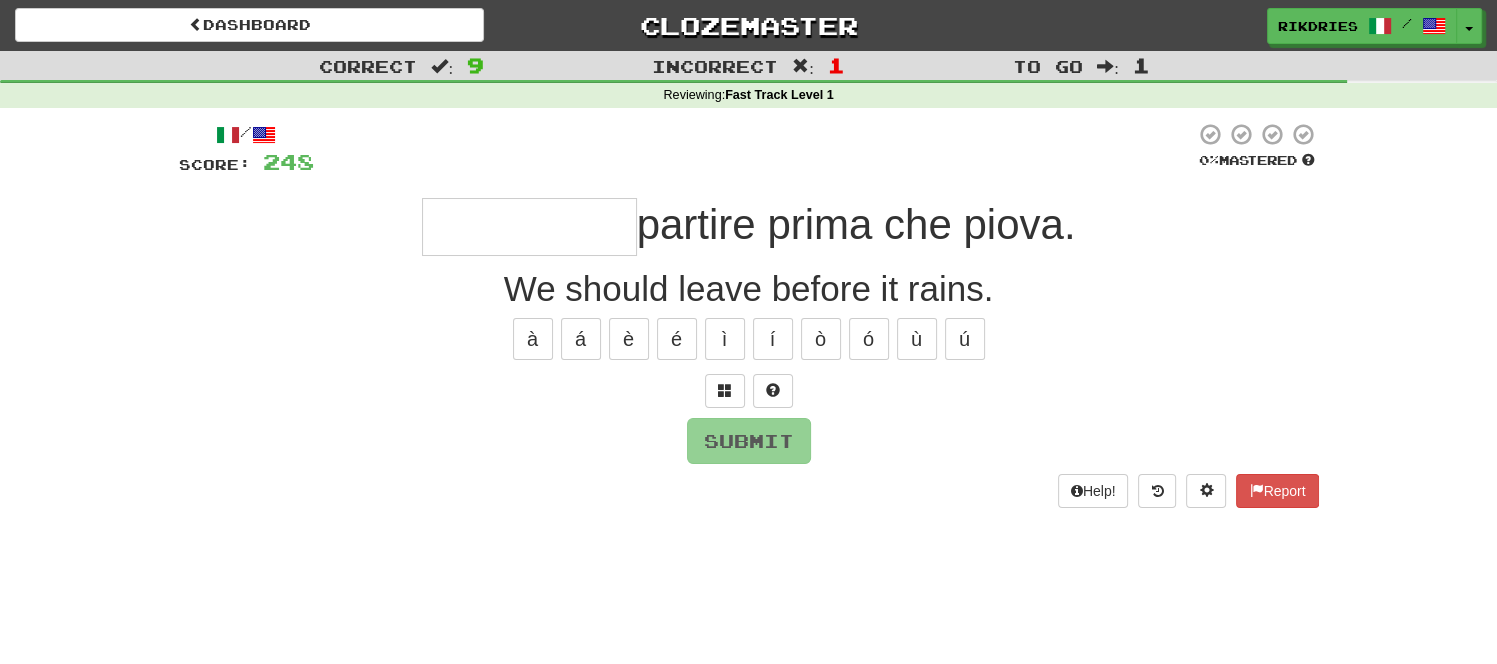 type on "*" 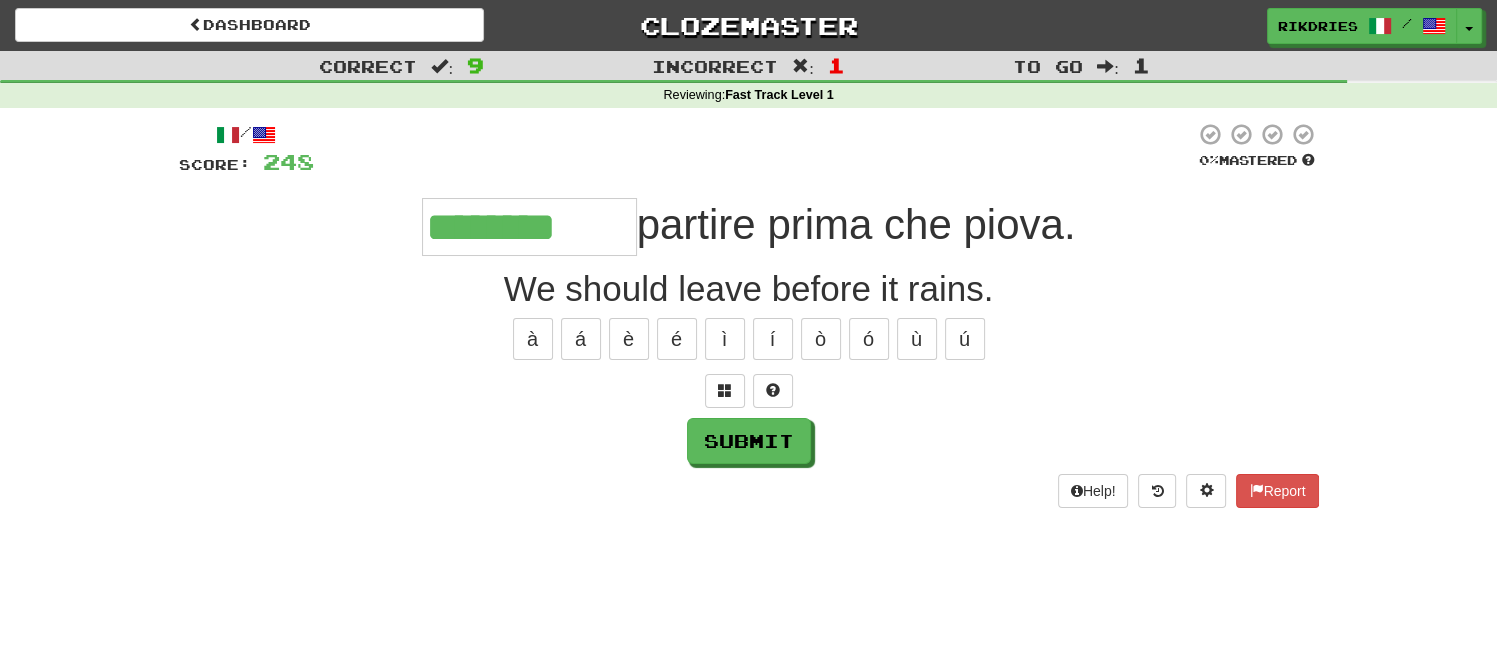type on "********" 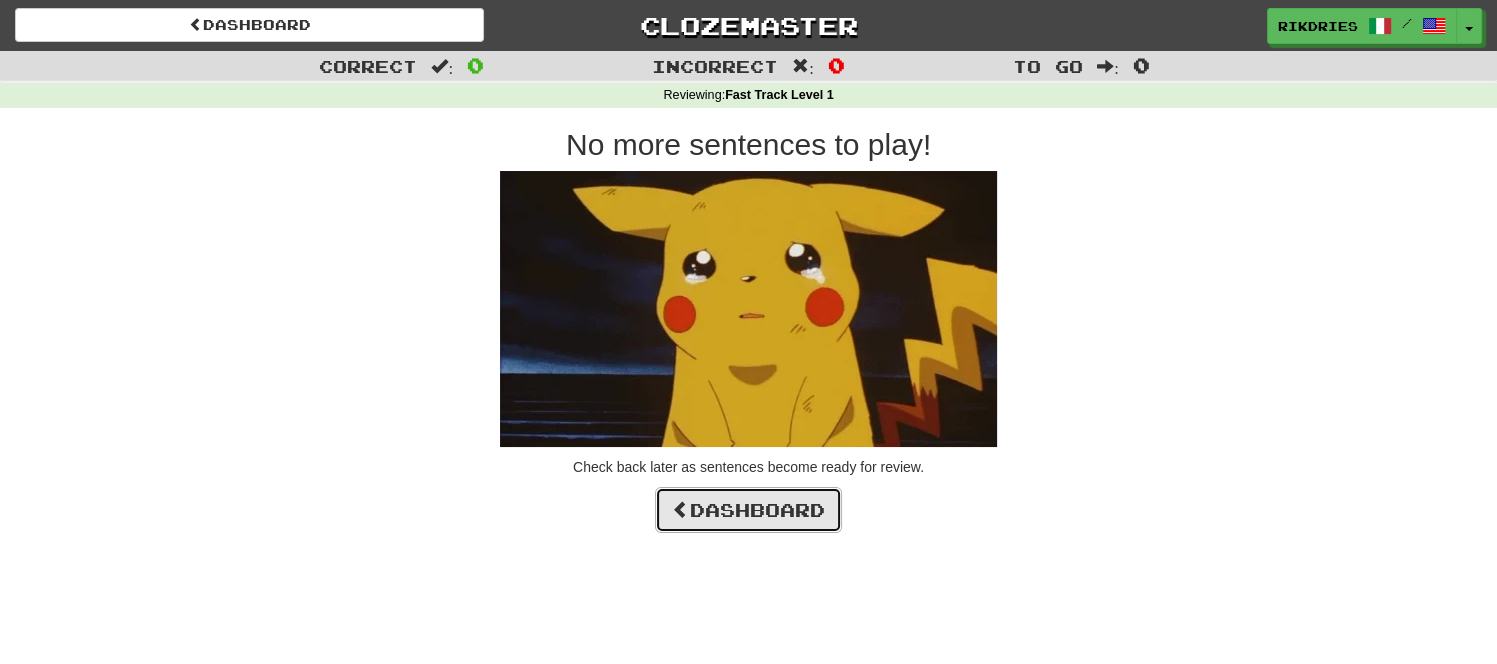 click on "Dashboard" at bounding box center (748, 510) 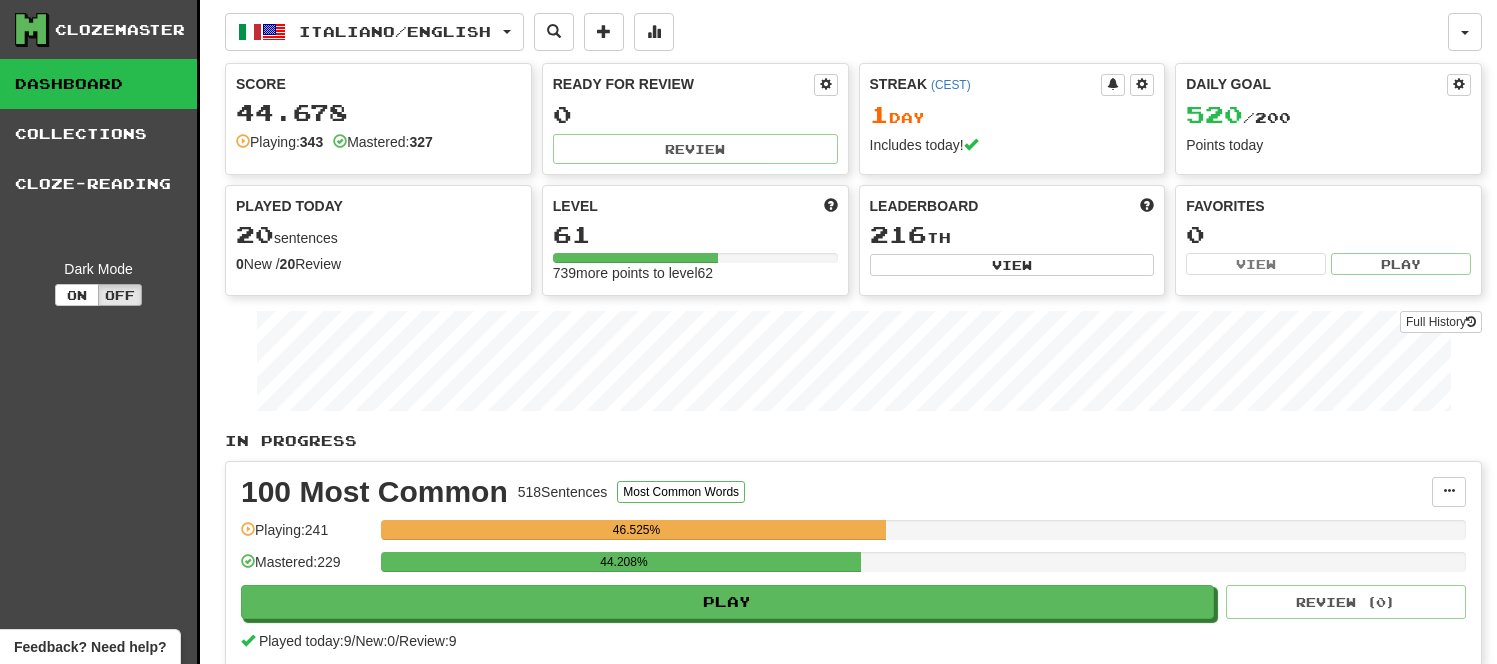 scroll, scrollTop: 0, scrollLeft: 0, axis: both 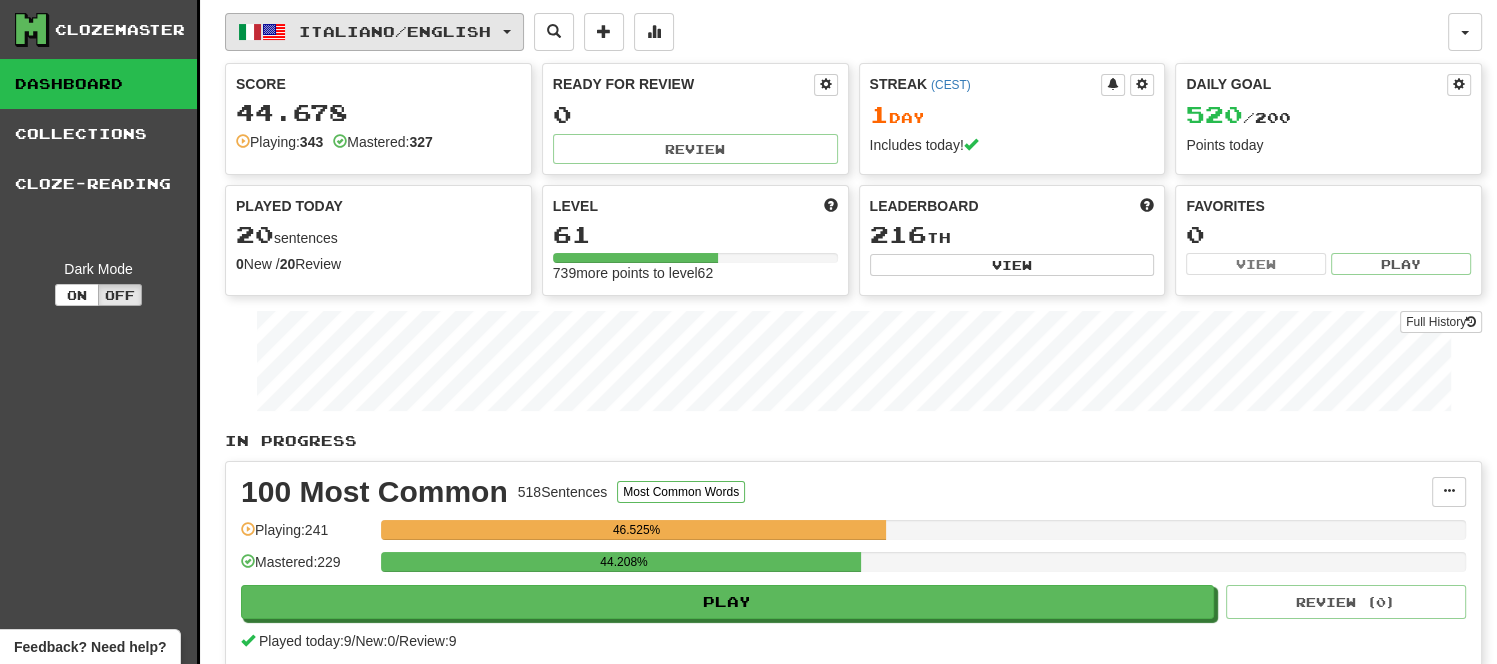 click on "Italiano  /  English" at bounding box center [374, 32] 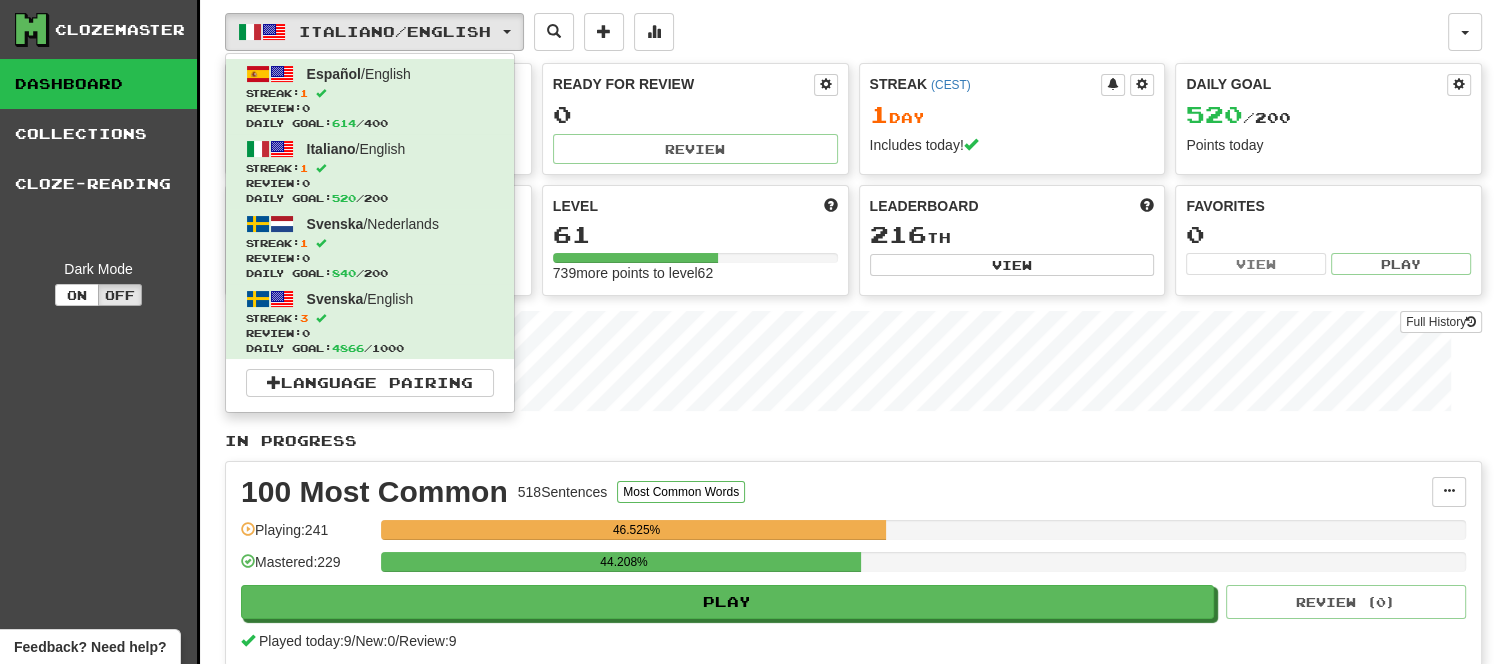 click on "In Progress" at bounding box center [853, 441] 